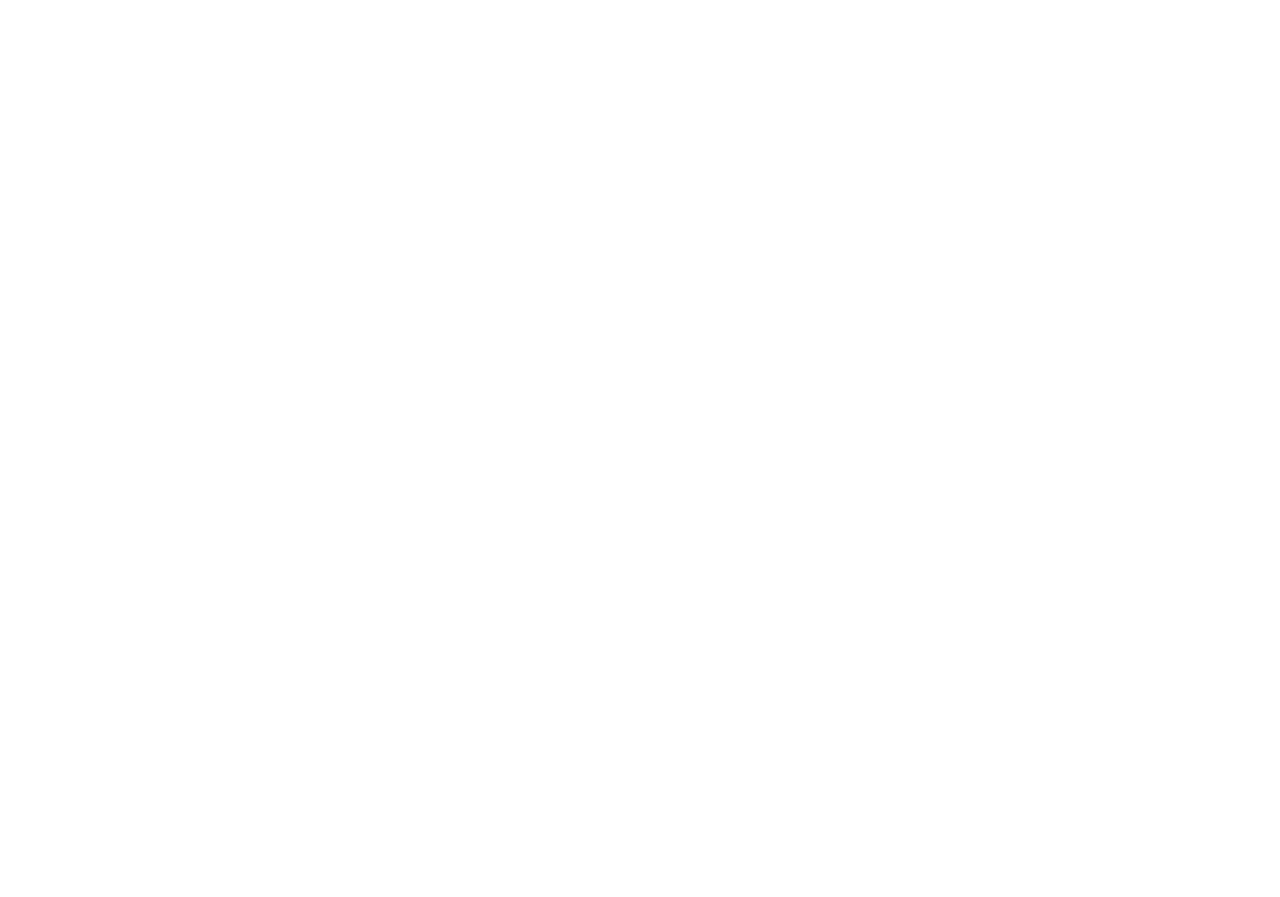 scroll, scrollTop: 0, scrollLeft: 0, axis: both 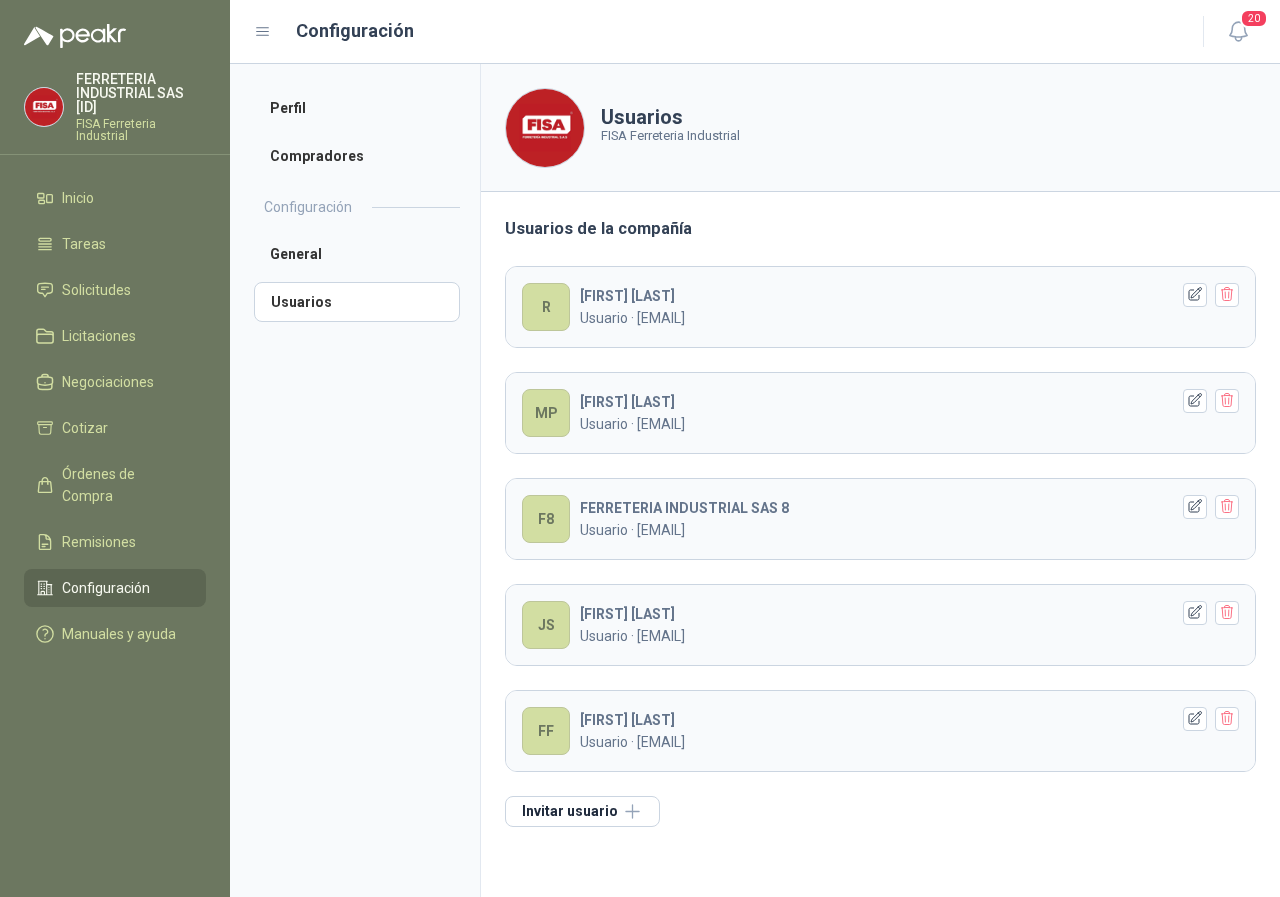 click on "Usuario · [EMAIL]" at bounding box center (874, 318) 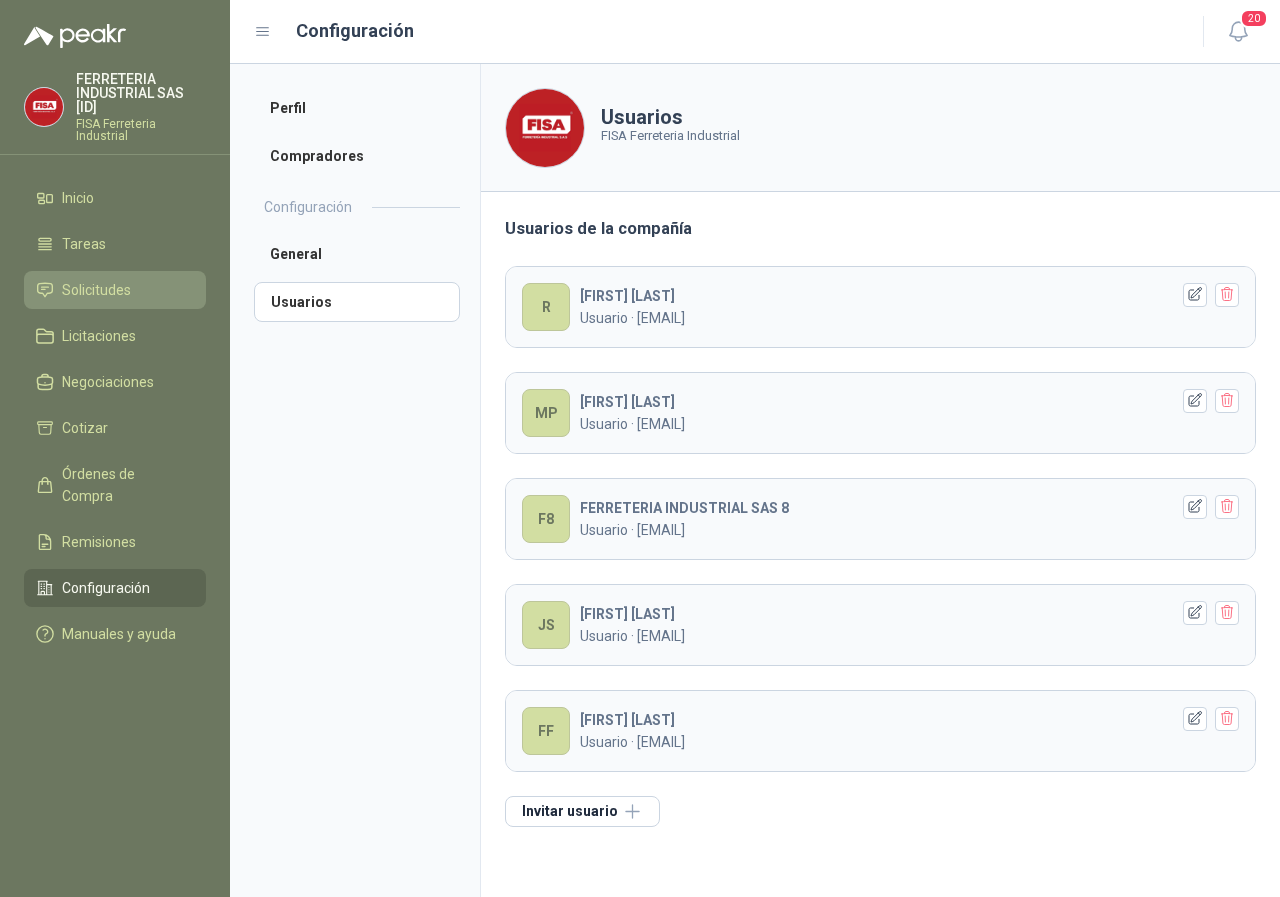 click on "Solicitudes" at bounding box center (96, 290) 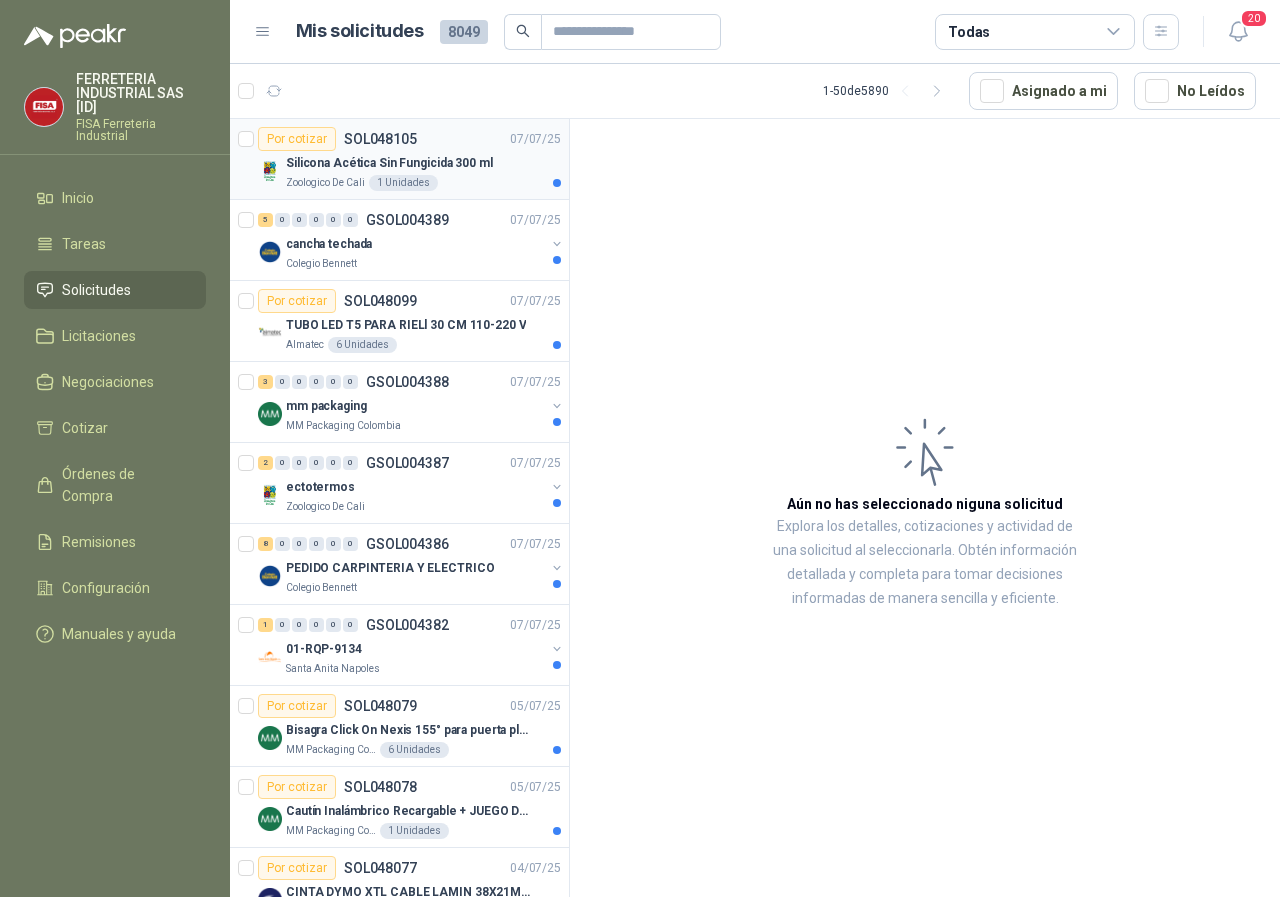 click on "Silicona Acética Sin Fungicida 300 ml" at bounding box center (389, 163) 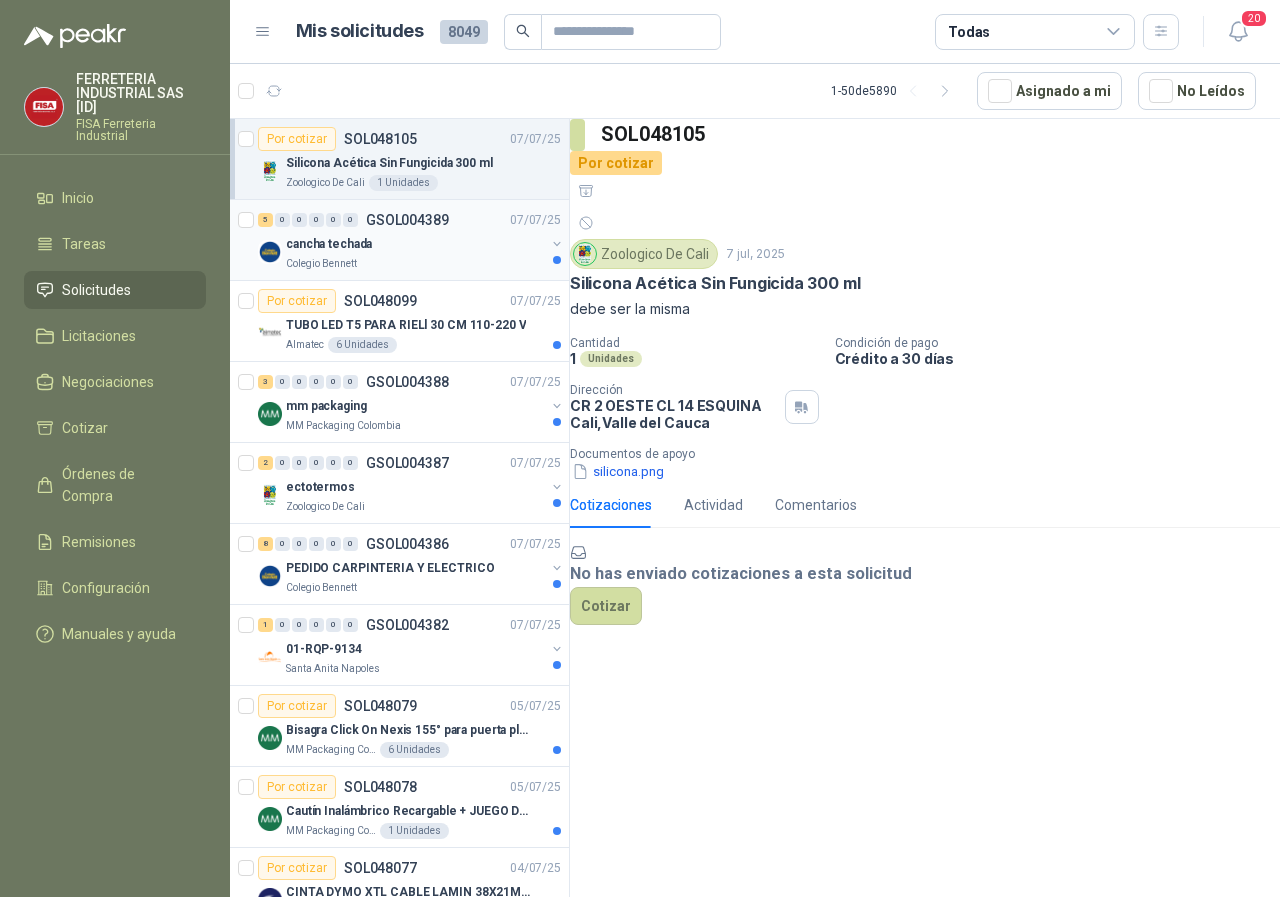 click on "cancha techada" at bounding box center [329, 244] 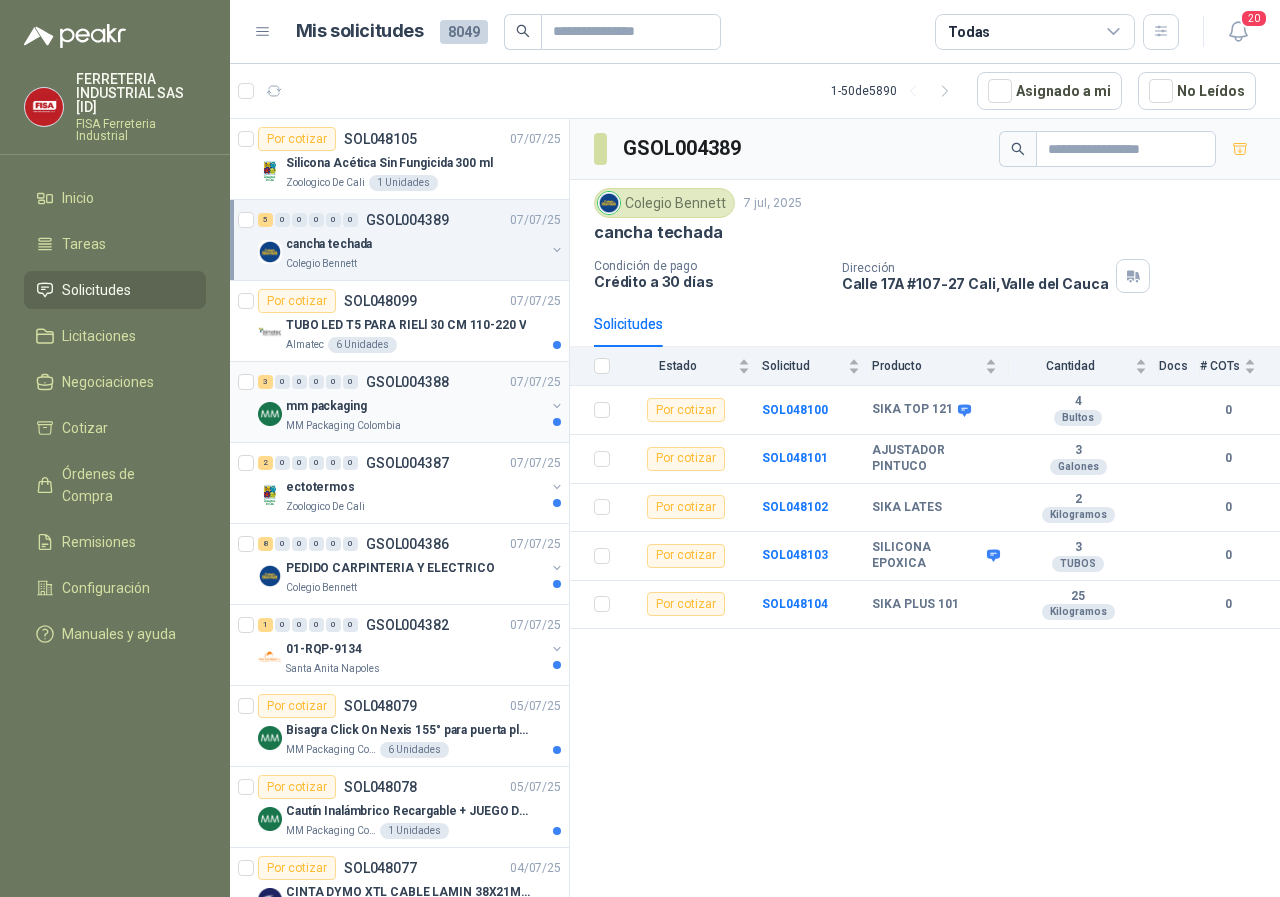 click on "mm packaging" at bounding box center [326, 406] 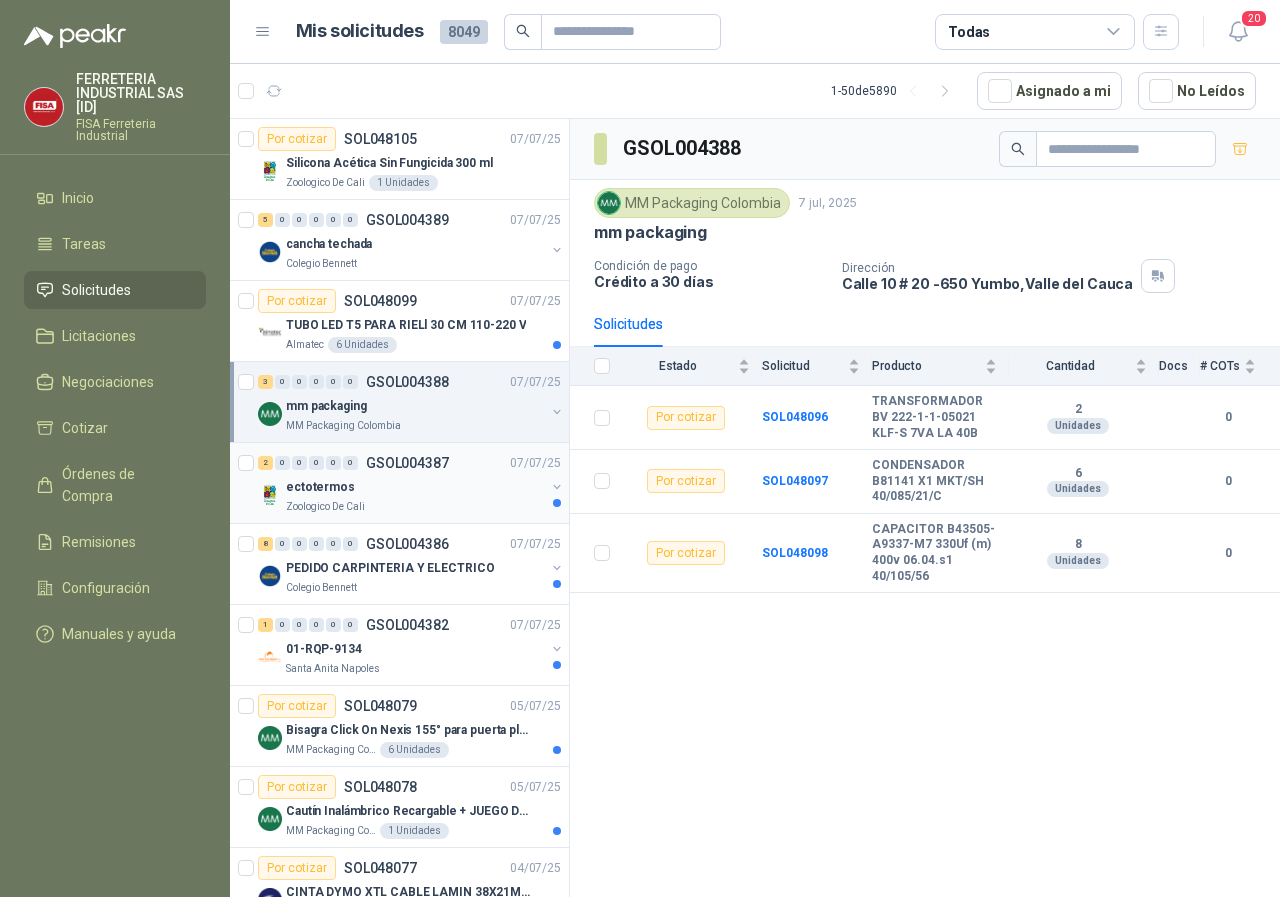 click on "ectotermos" at bounding box center [320, 487] 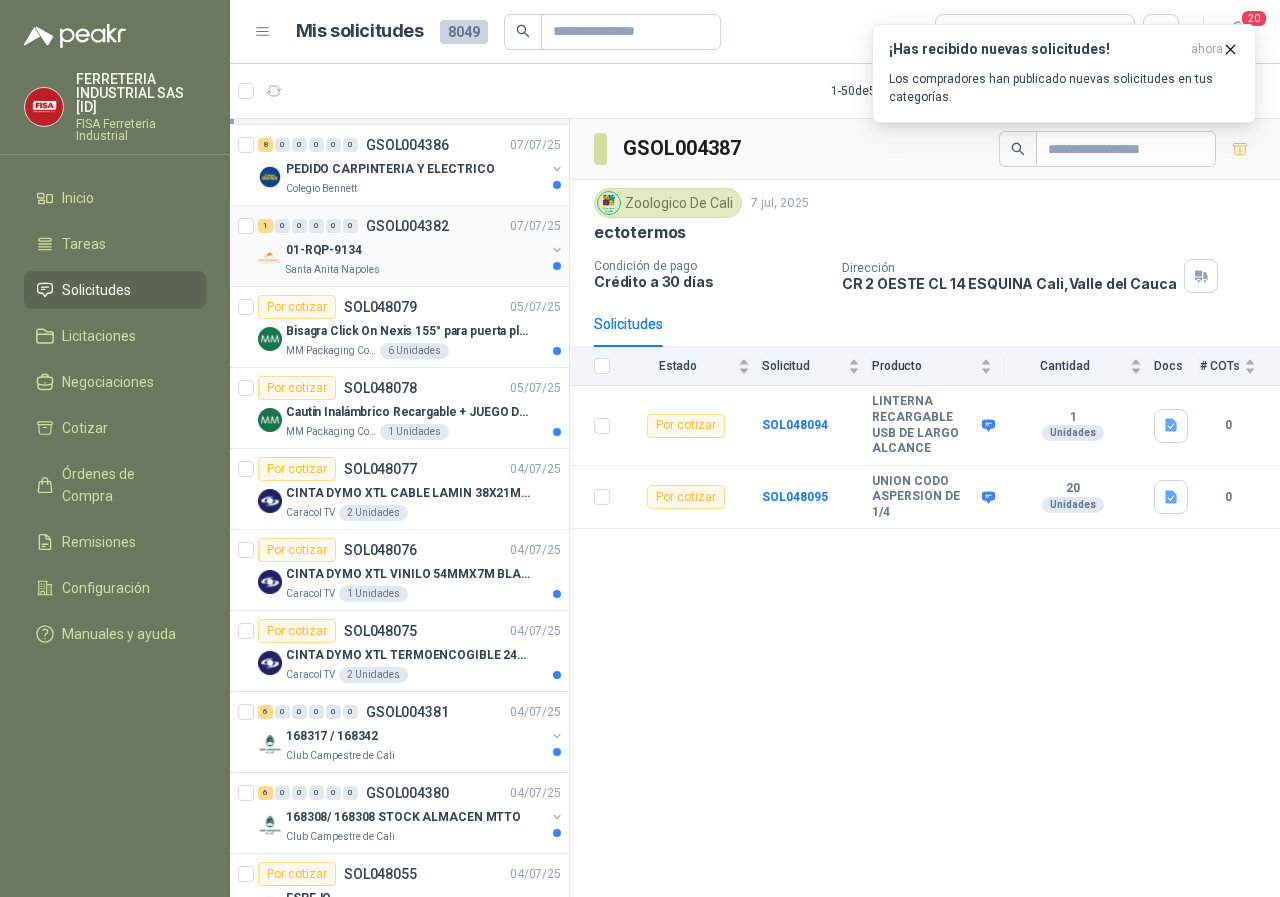 scroll, scrollTop: 400, scrollLeft: 0, axis: vertical 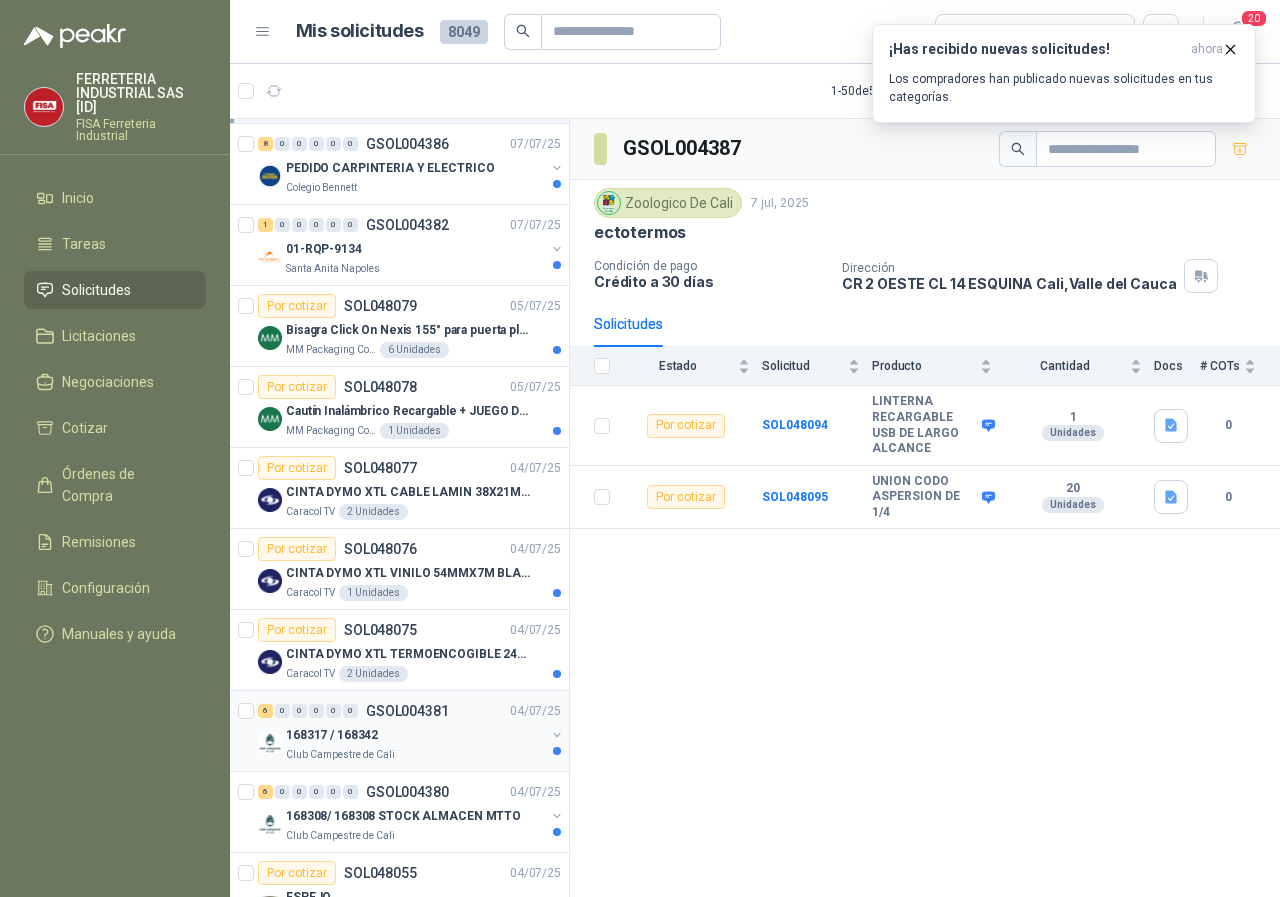 click on "168317 / 168342" at bounding box center (332, 735) 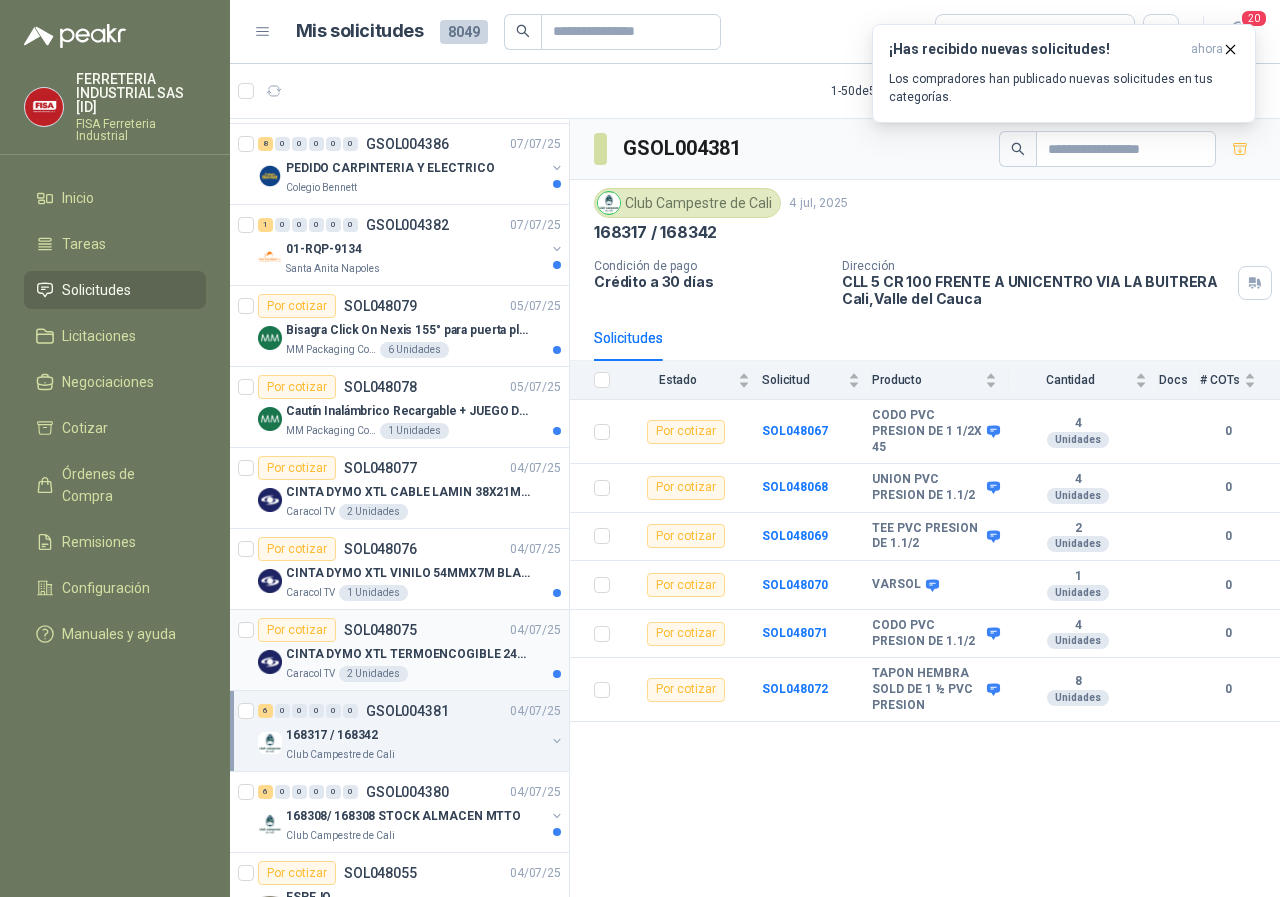 click on "SOL048075" at bounding box center (380, 630) 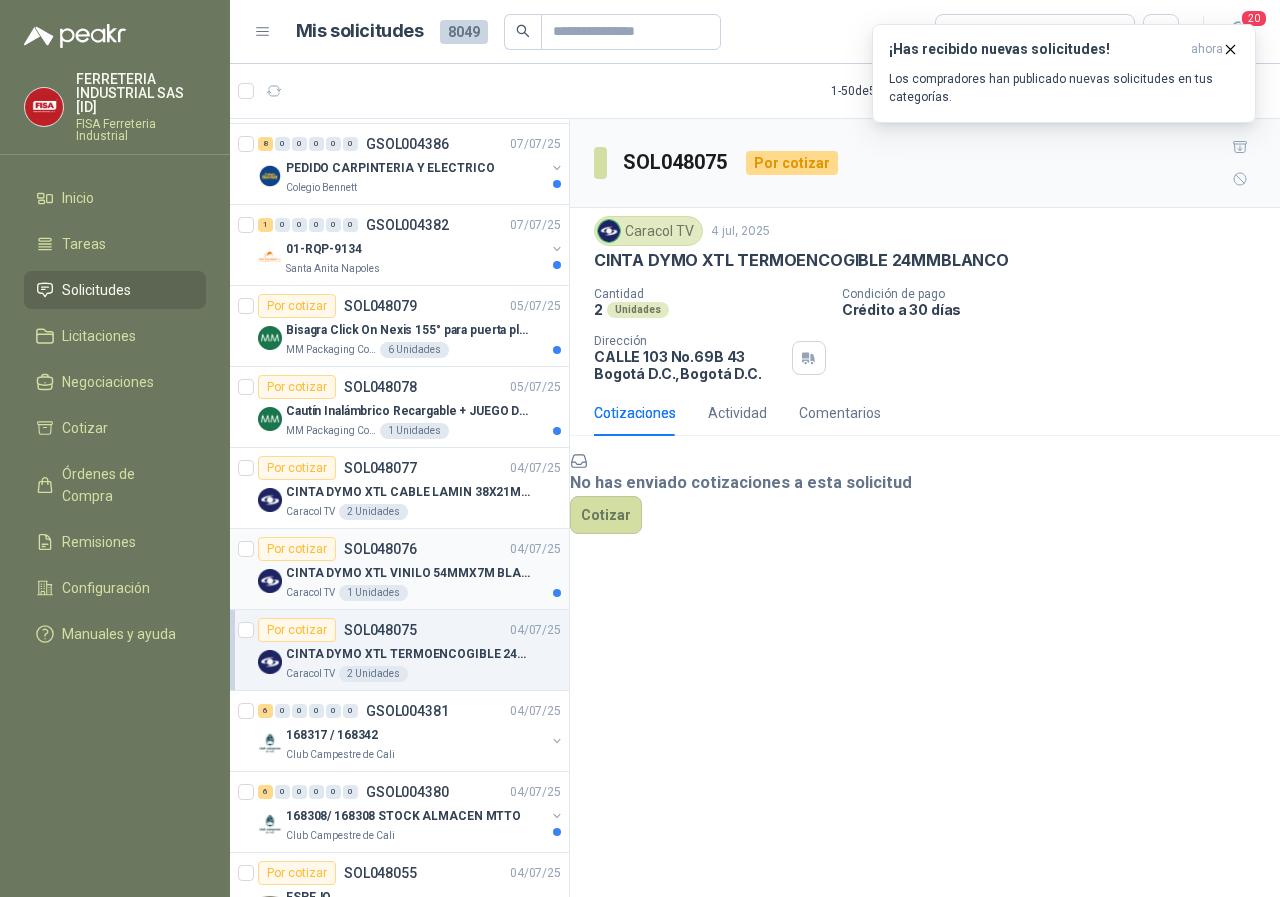click on "SOL048076" at bounding box center (380, 549) 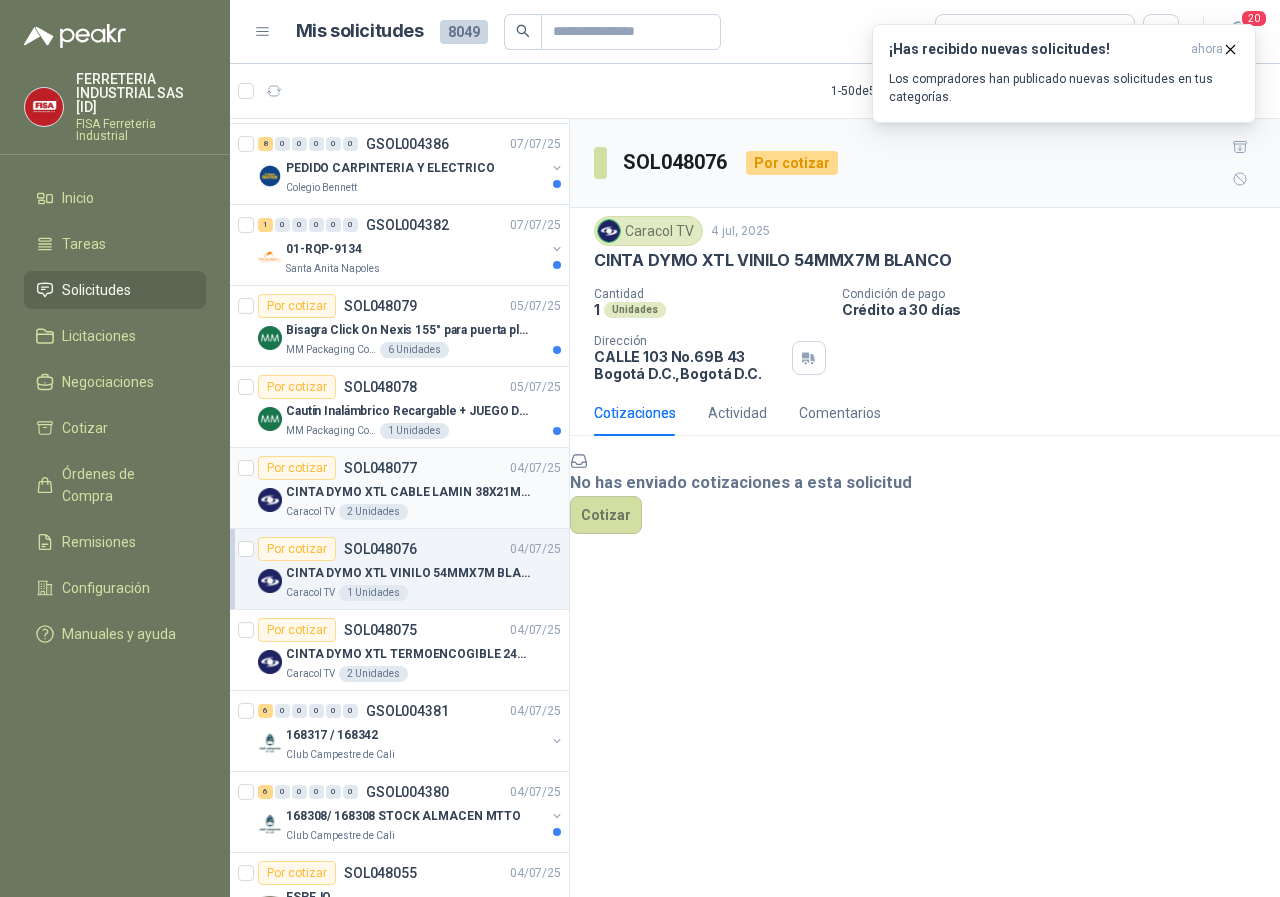 click on "SOL048077" at bounding box center (380, 468) 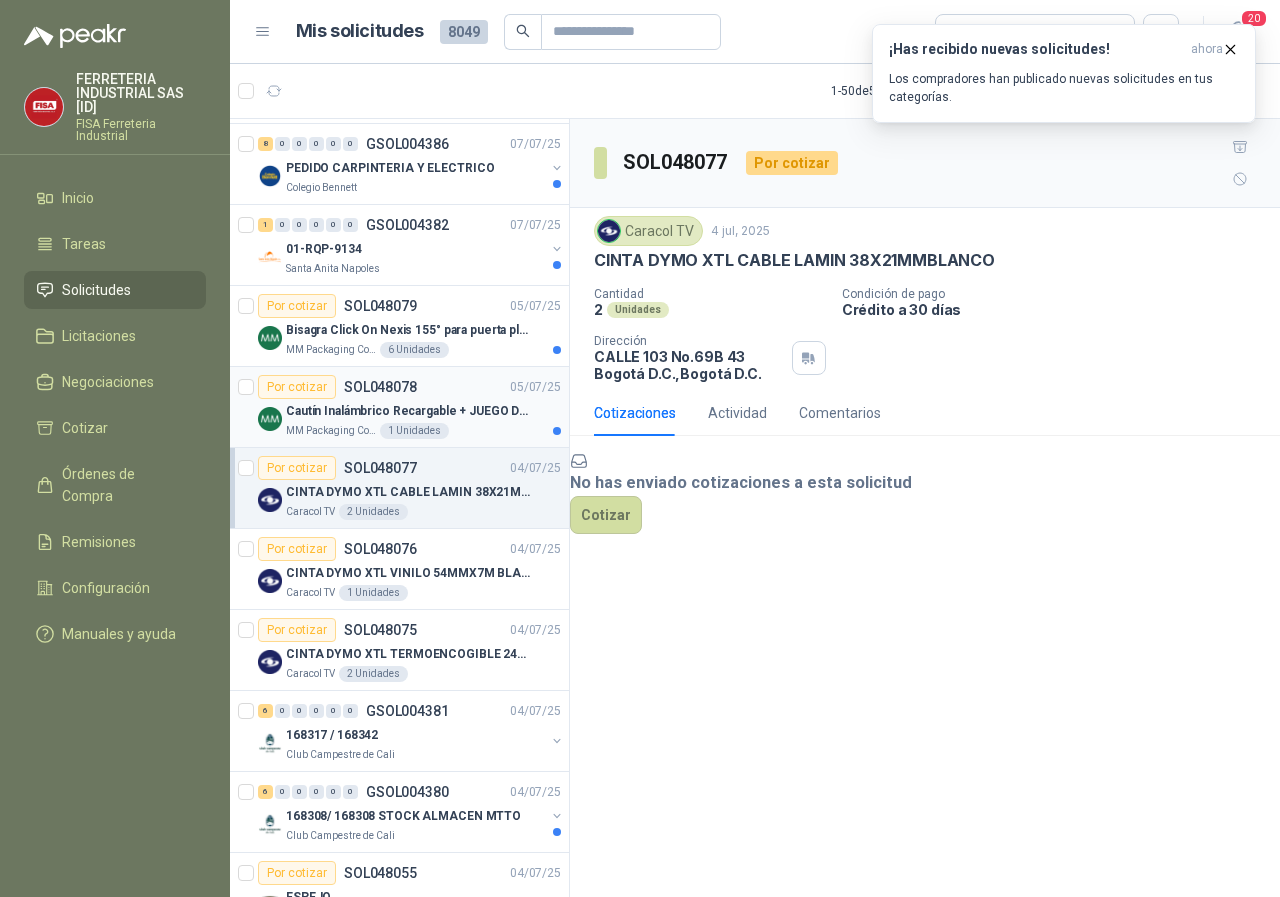 click on "Cautín Inalámbrico Recargable + JUEGO DE PUNTAS" at bounding box center (410, 411) 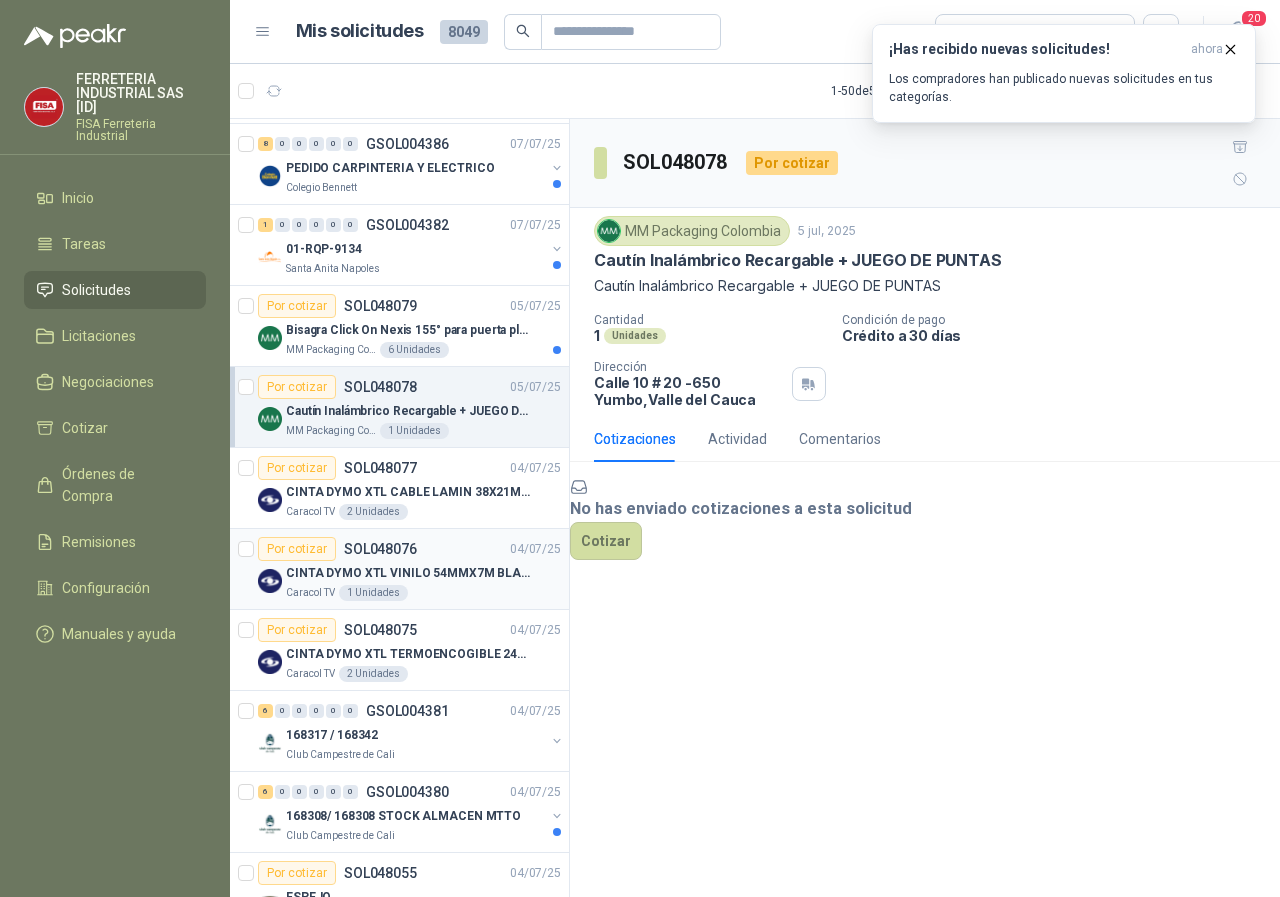 scroll, scrollTop: 0, scrollLeft: 0, axis: both 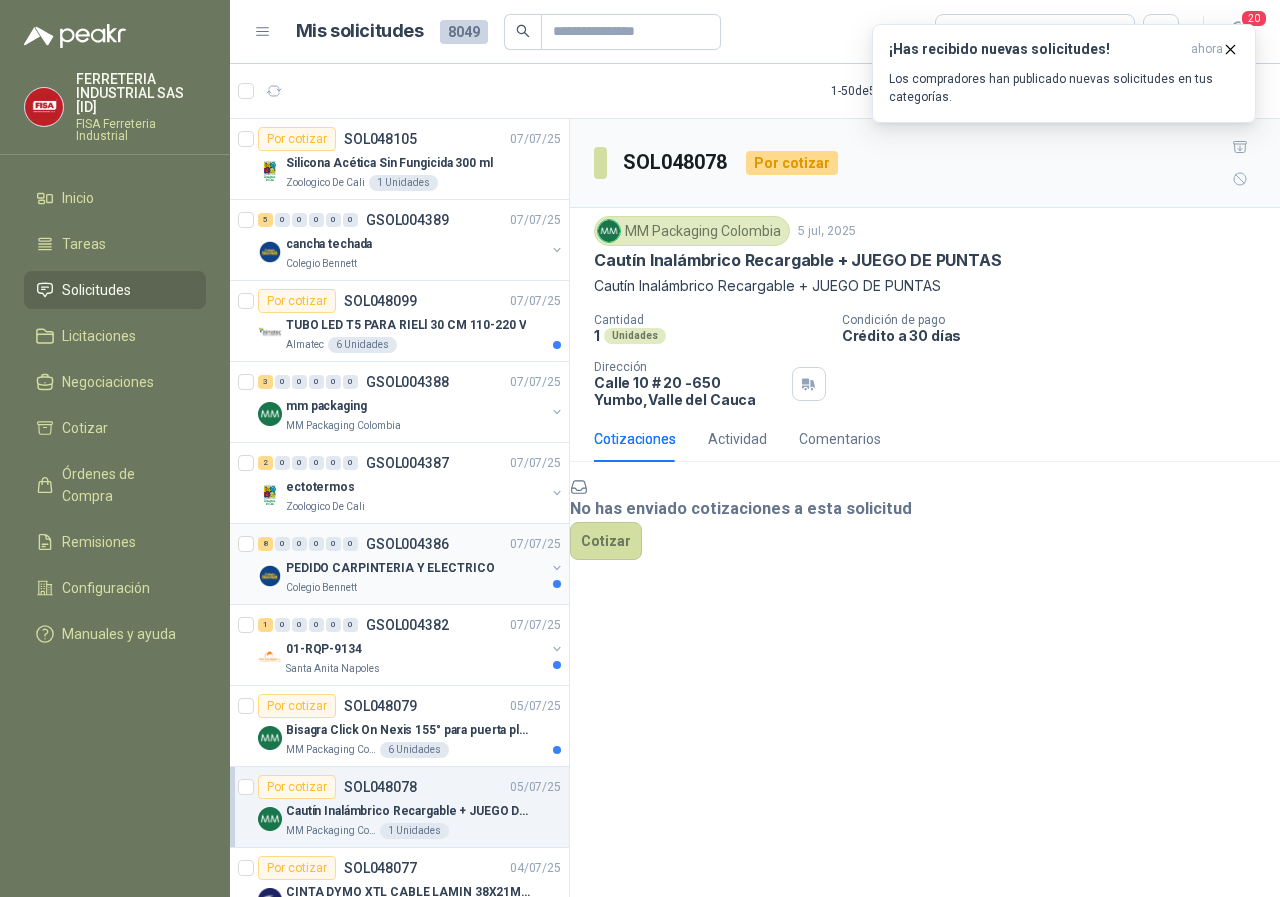 click on "PEDIDO CARPINTERIA Y ELECTRICO" at bounding box center (390, 568) 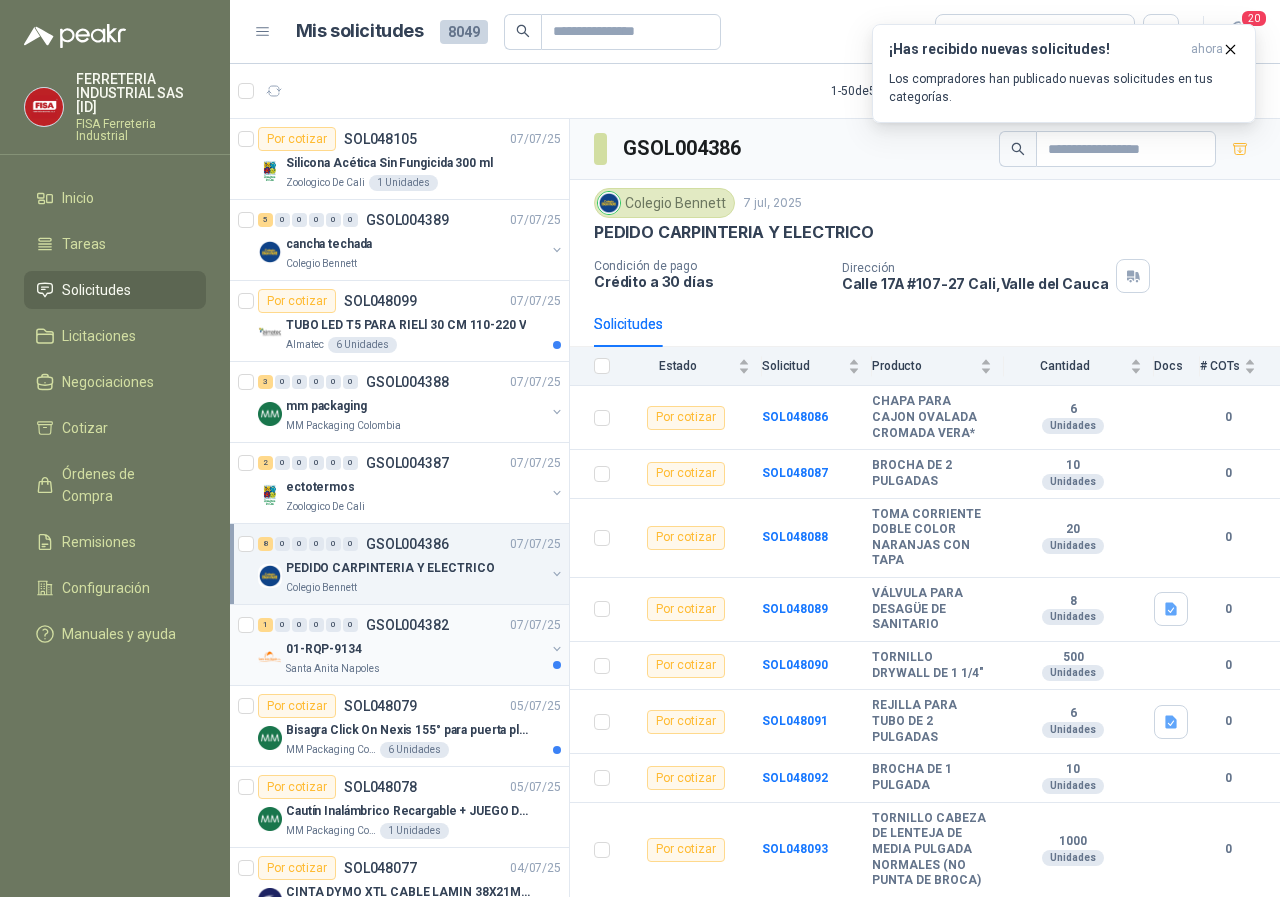 click on "Santa Anita Napoles" at bounding box center [333, 669] 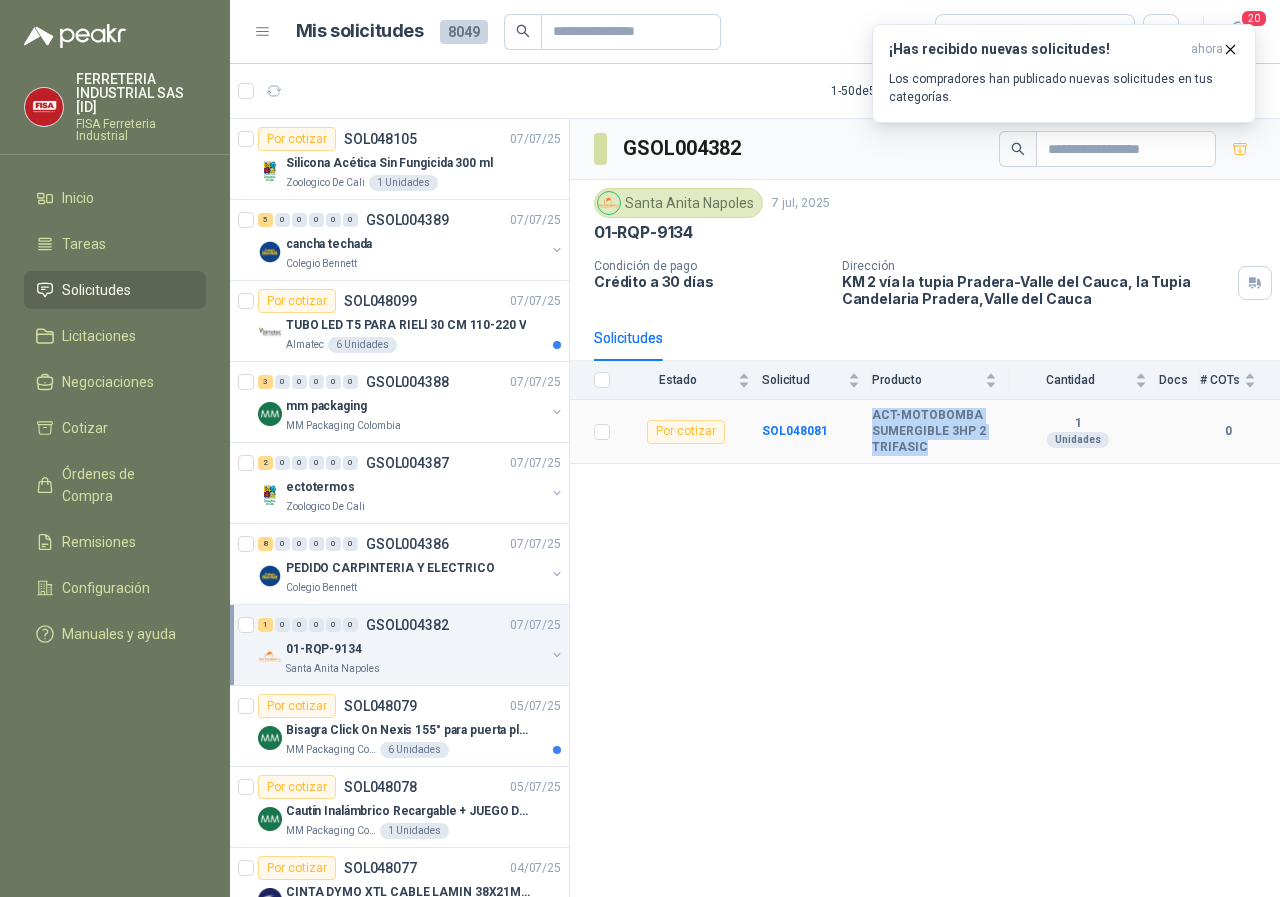 drag, startPoint x: 922, startPoint y: 444, endPoint x: 874, endPoint y: 410, distance: 58.821766 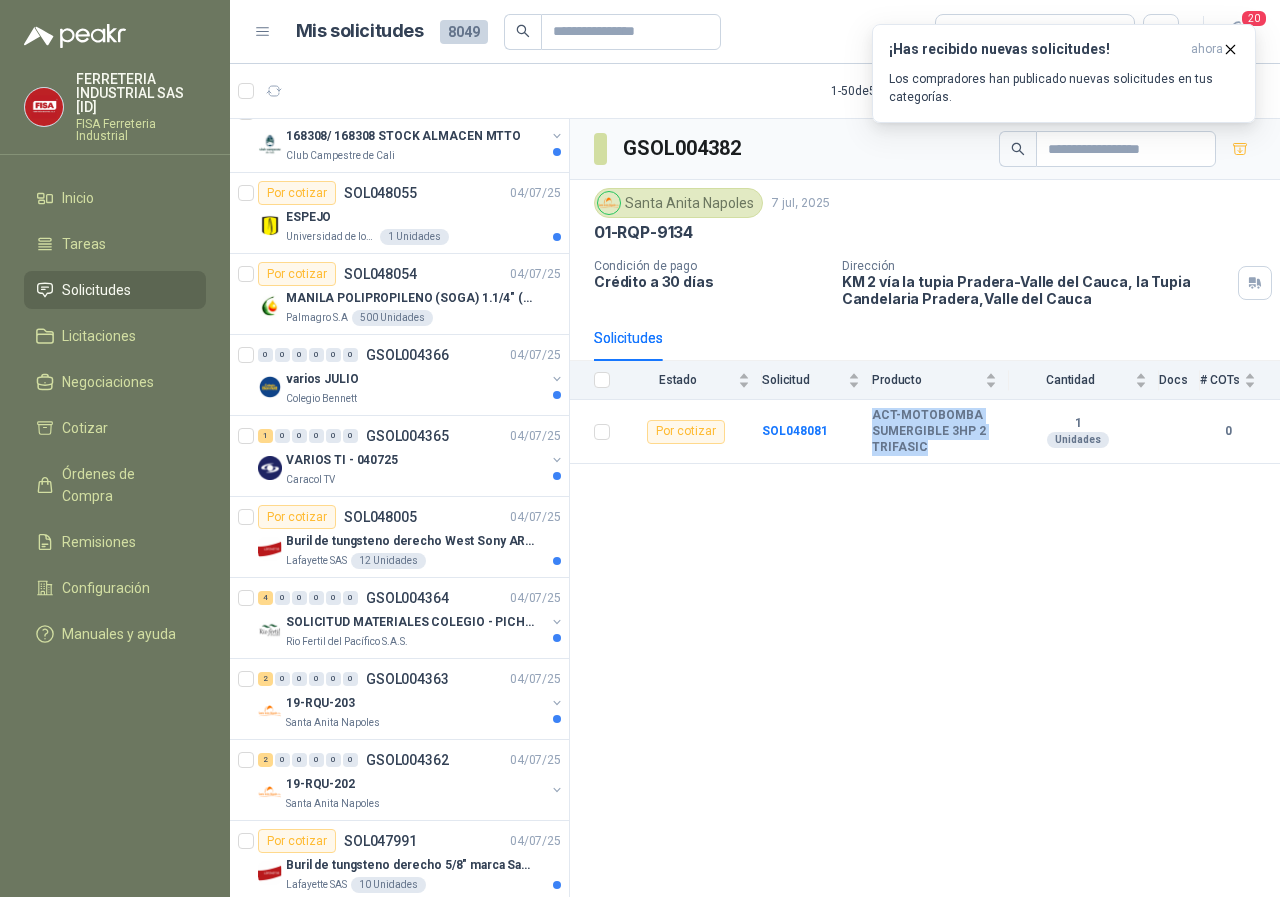 scroll, scrollTop: 1100, scrollLeft: 0, axis: vertical 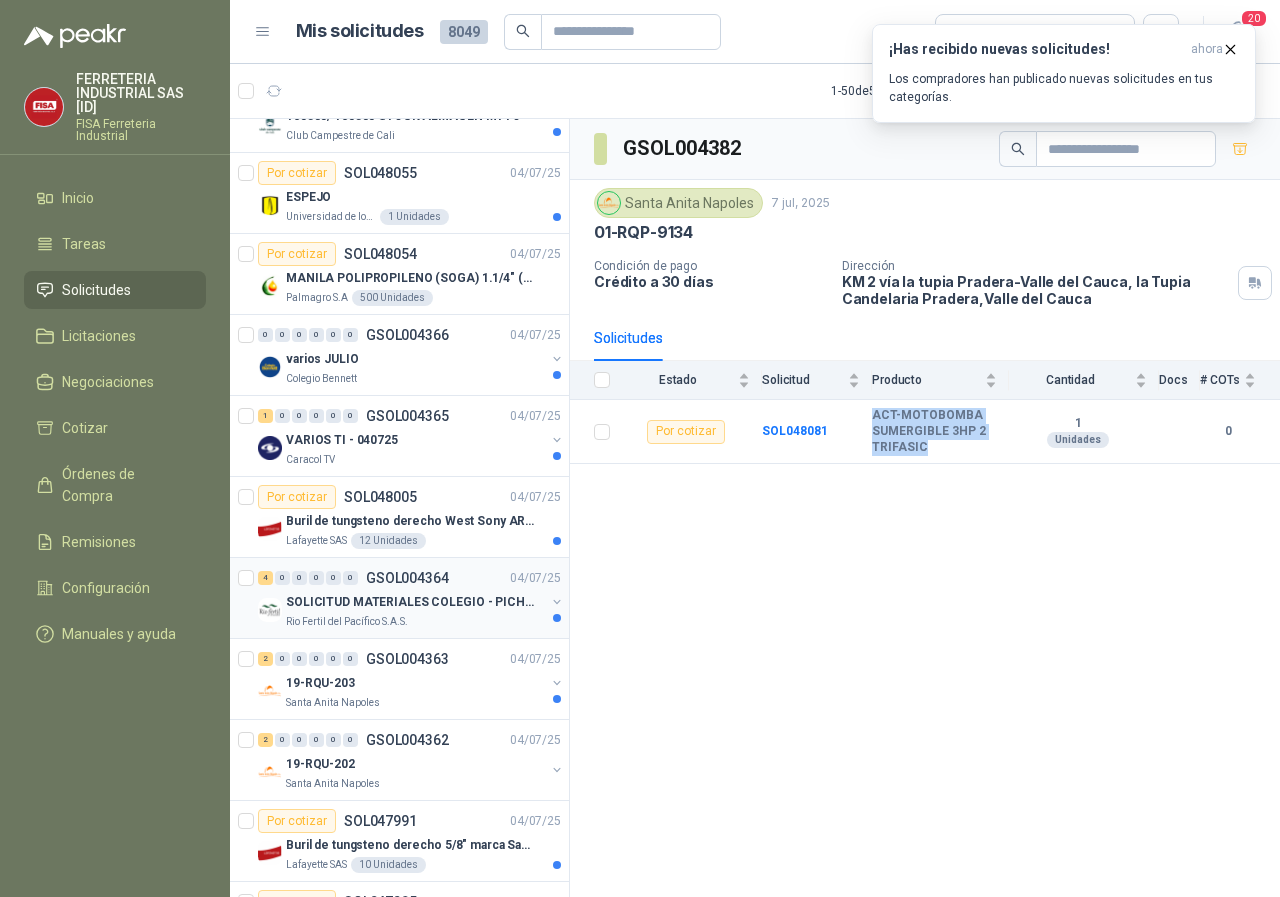 click on "SOLICITUD MATERIALES COLEGIO - PICHINDE" at bounding box center [410, 602] 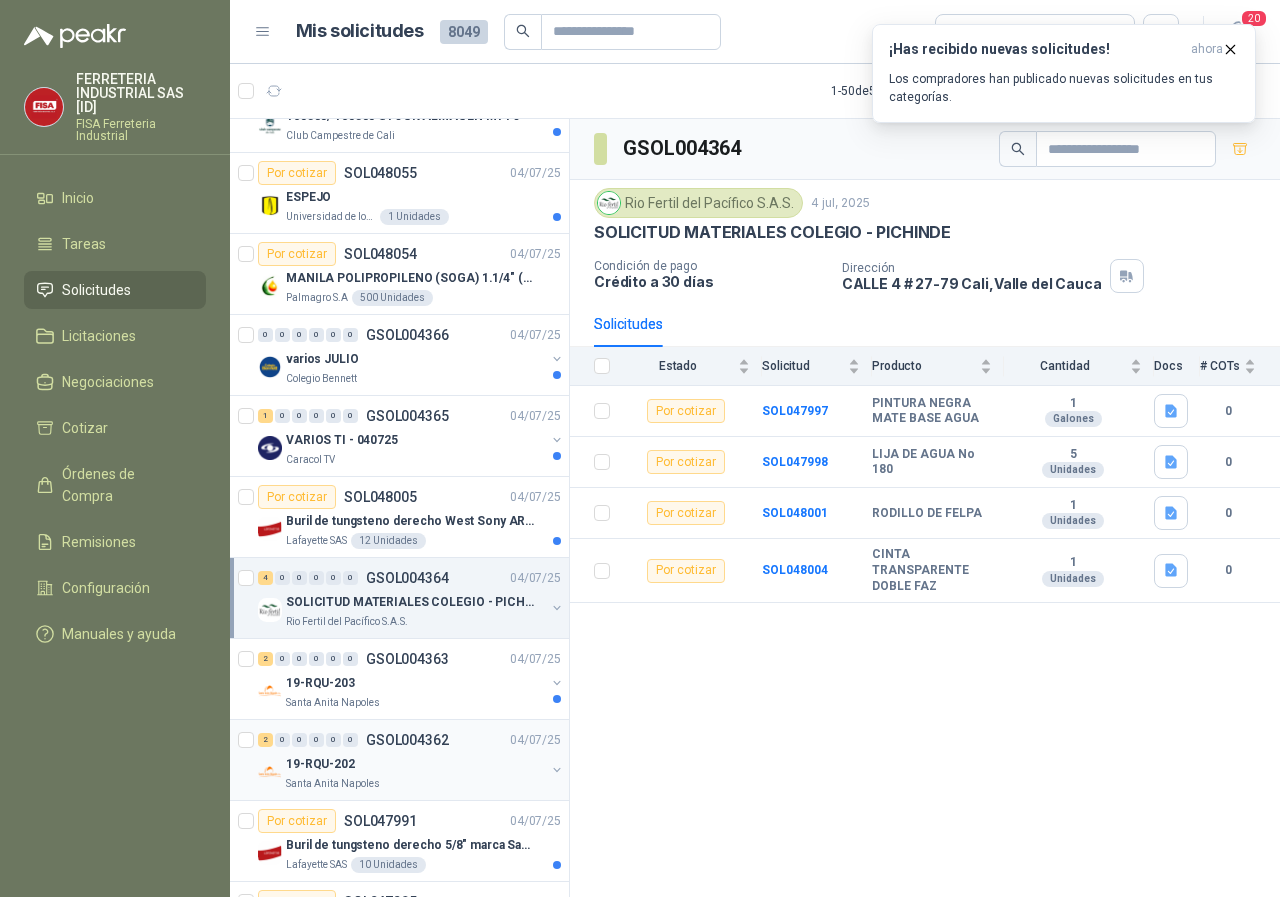 click on "Santa Anita Napoles" at bounding box center [333, 784] 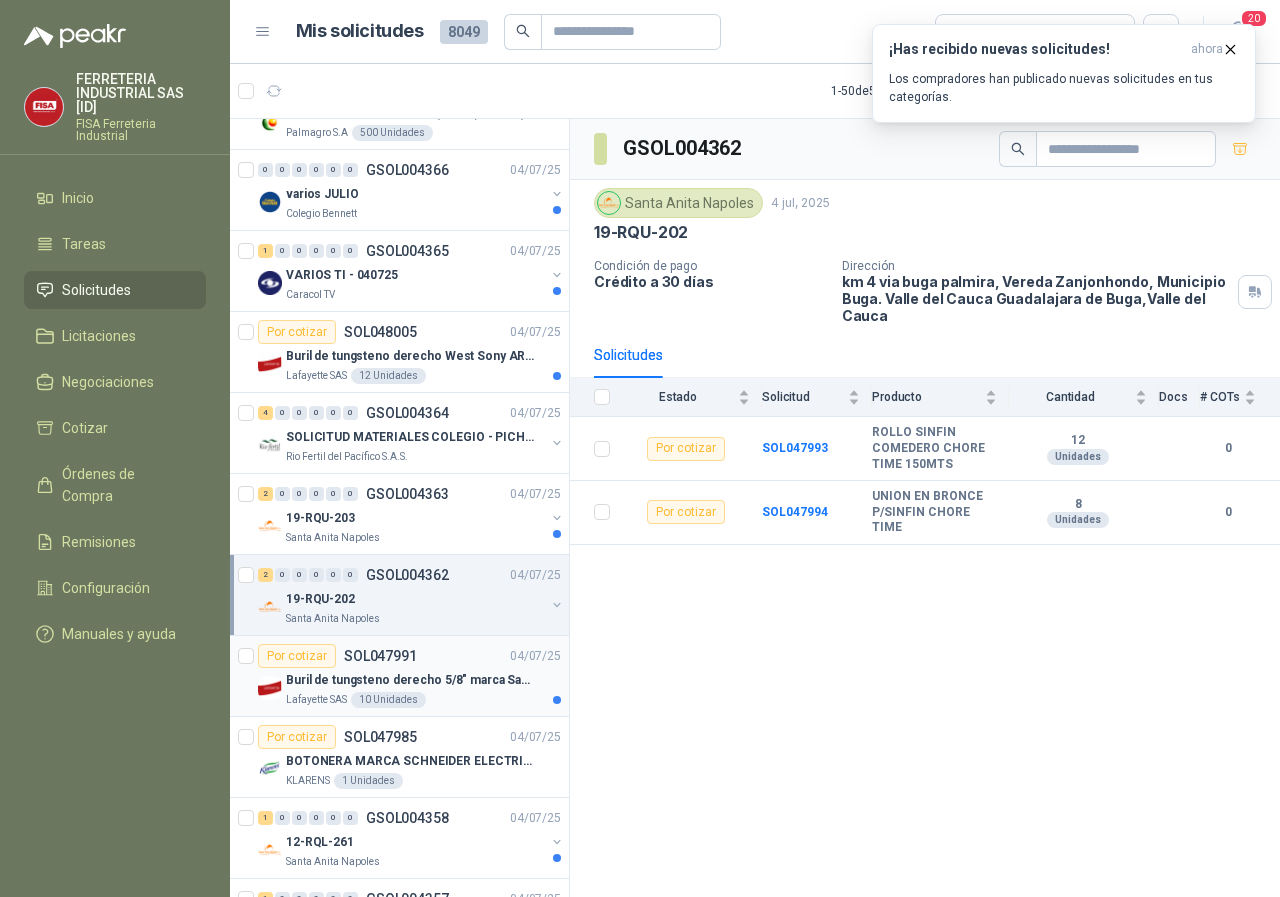 scroll, scrollTop: 1300, scrollLeft: 0, axis: vertical 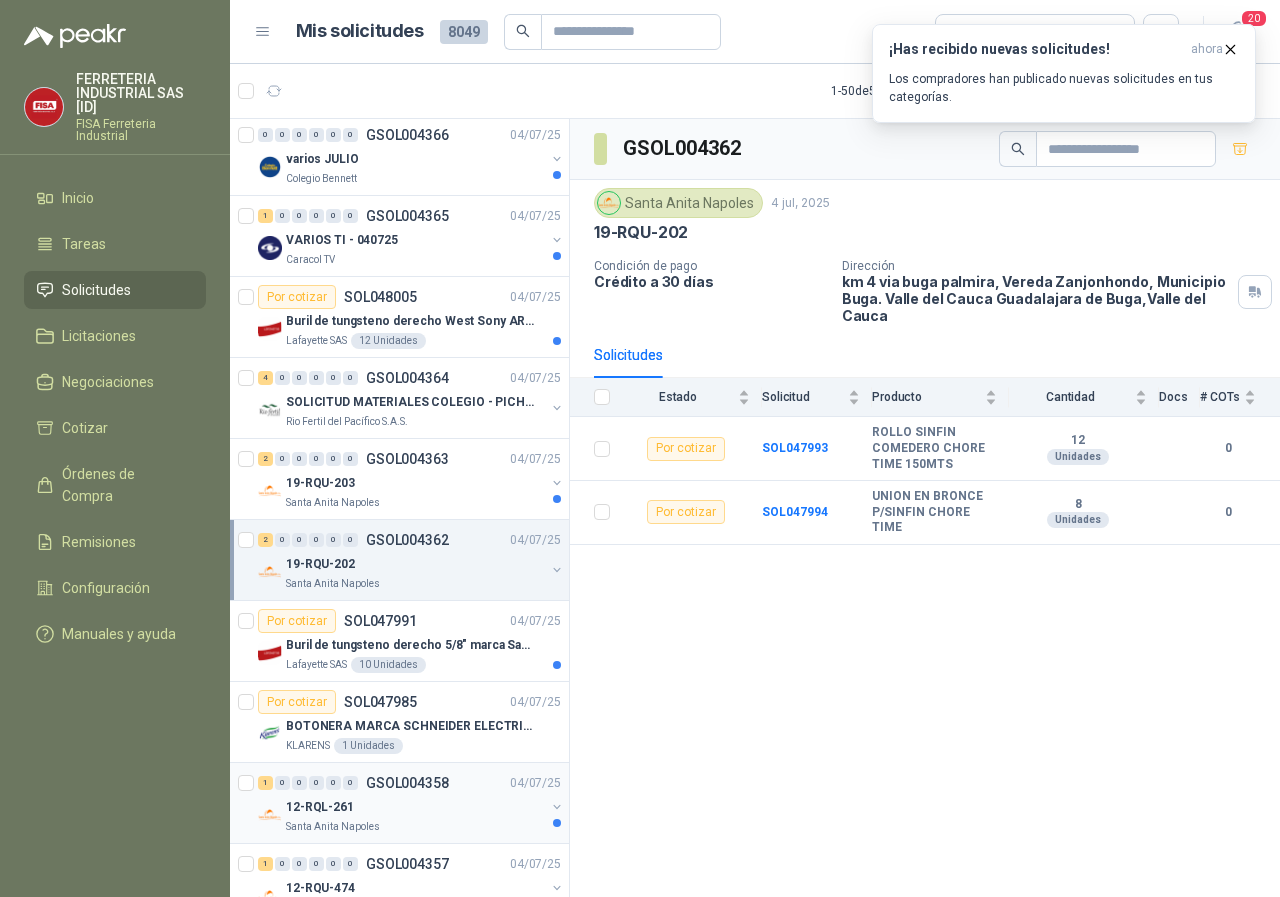 click on "12-RQL-261" at bounding box center [320, 807] 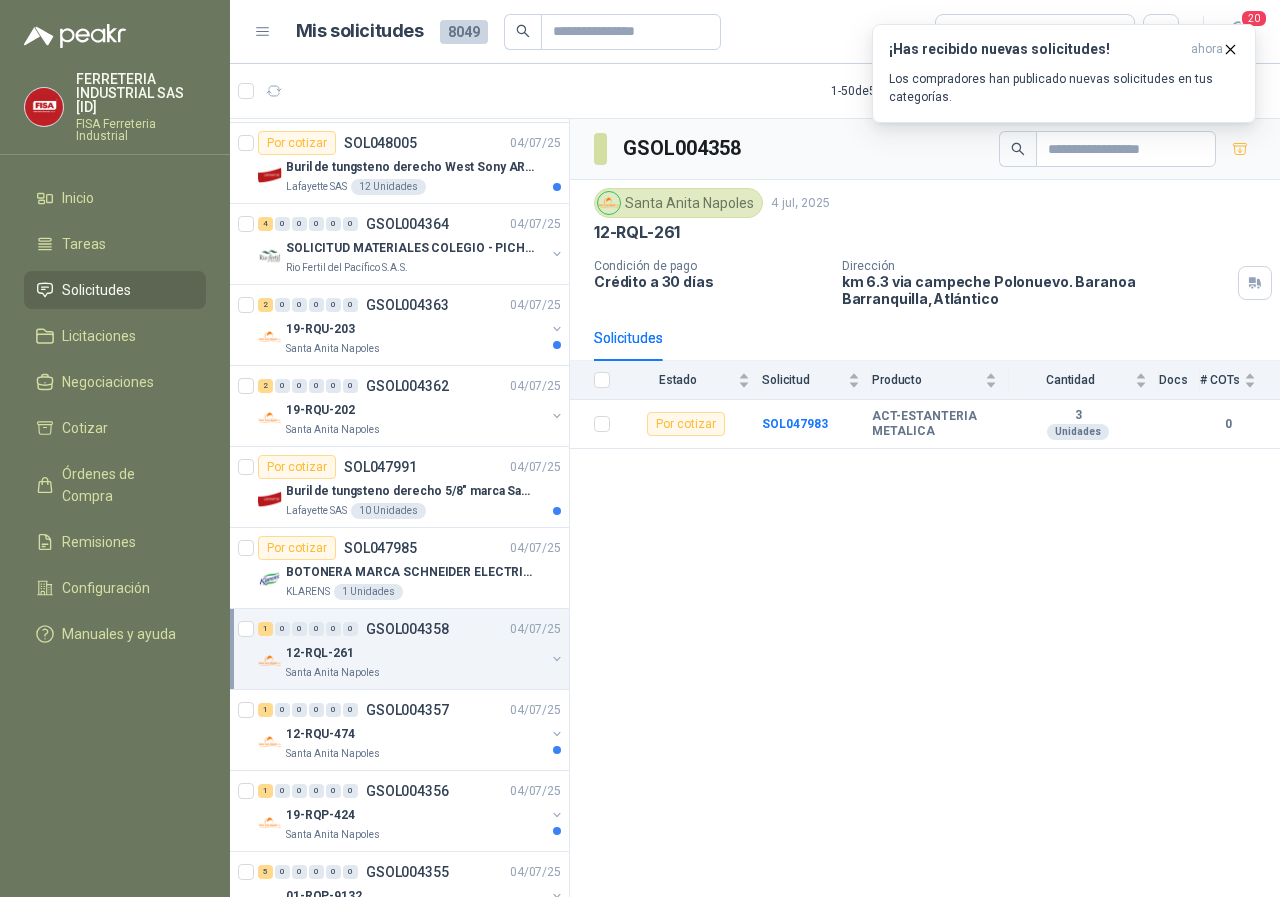 scroll, scrollTop: 1500, scrollLeft: 0, axis: vertical 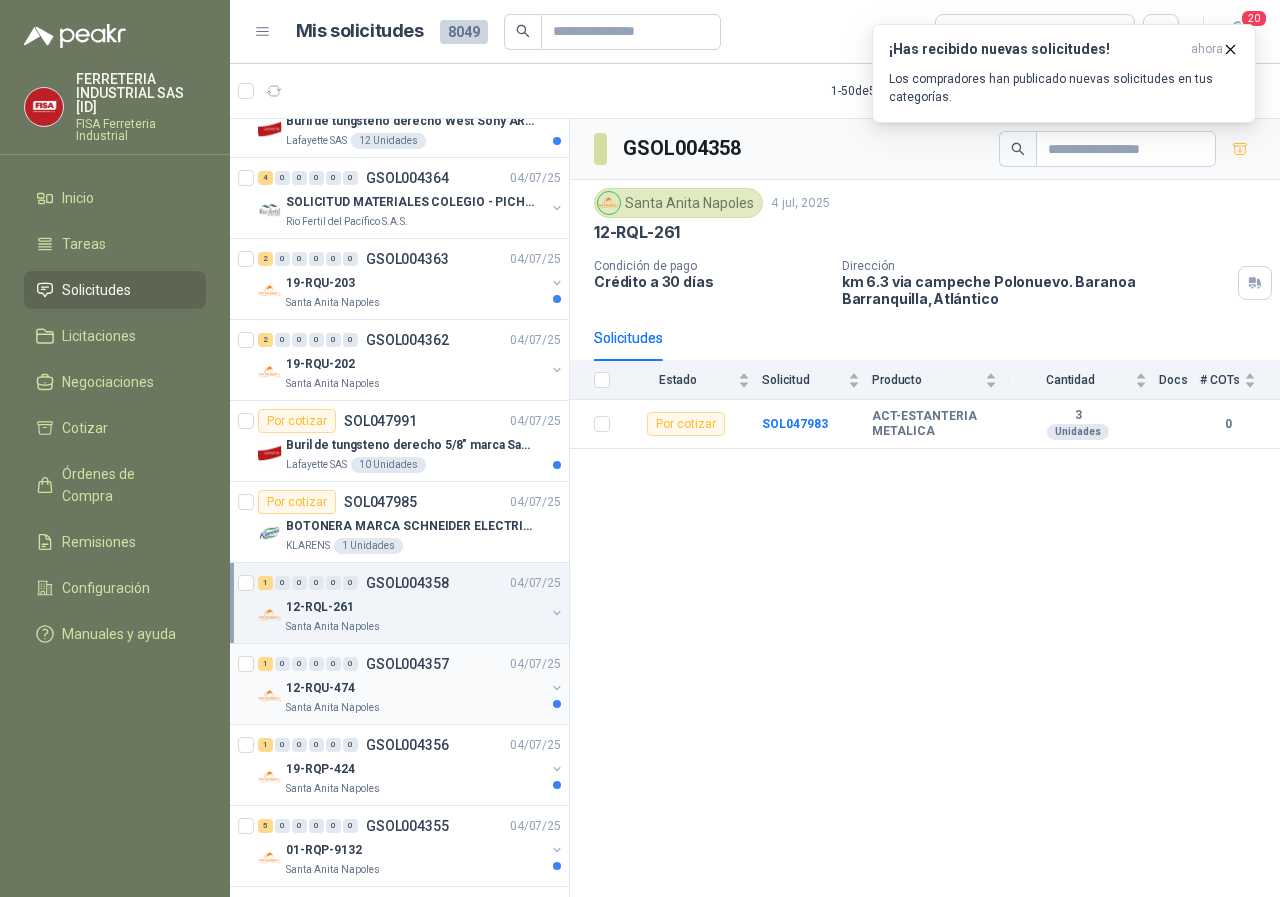 click on "Santa Anita Napoles" at bounding box center [333, 708] 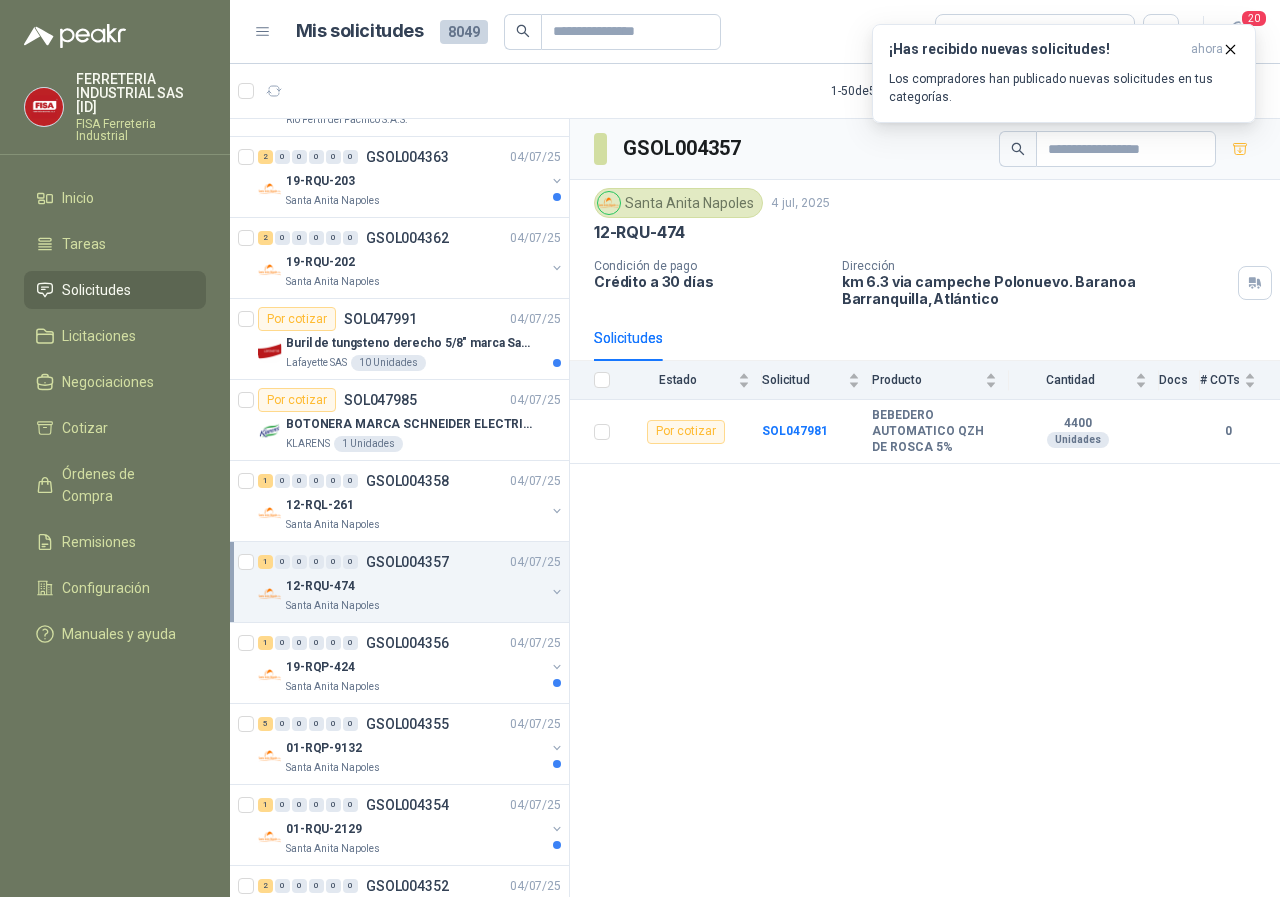 scroll, scrollTop: 1700, scrollLeft: 0, axis: vertical 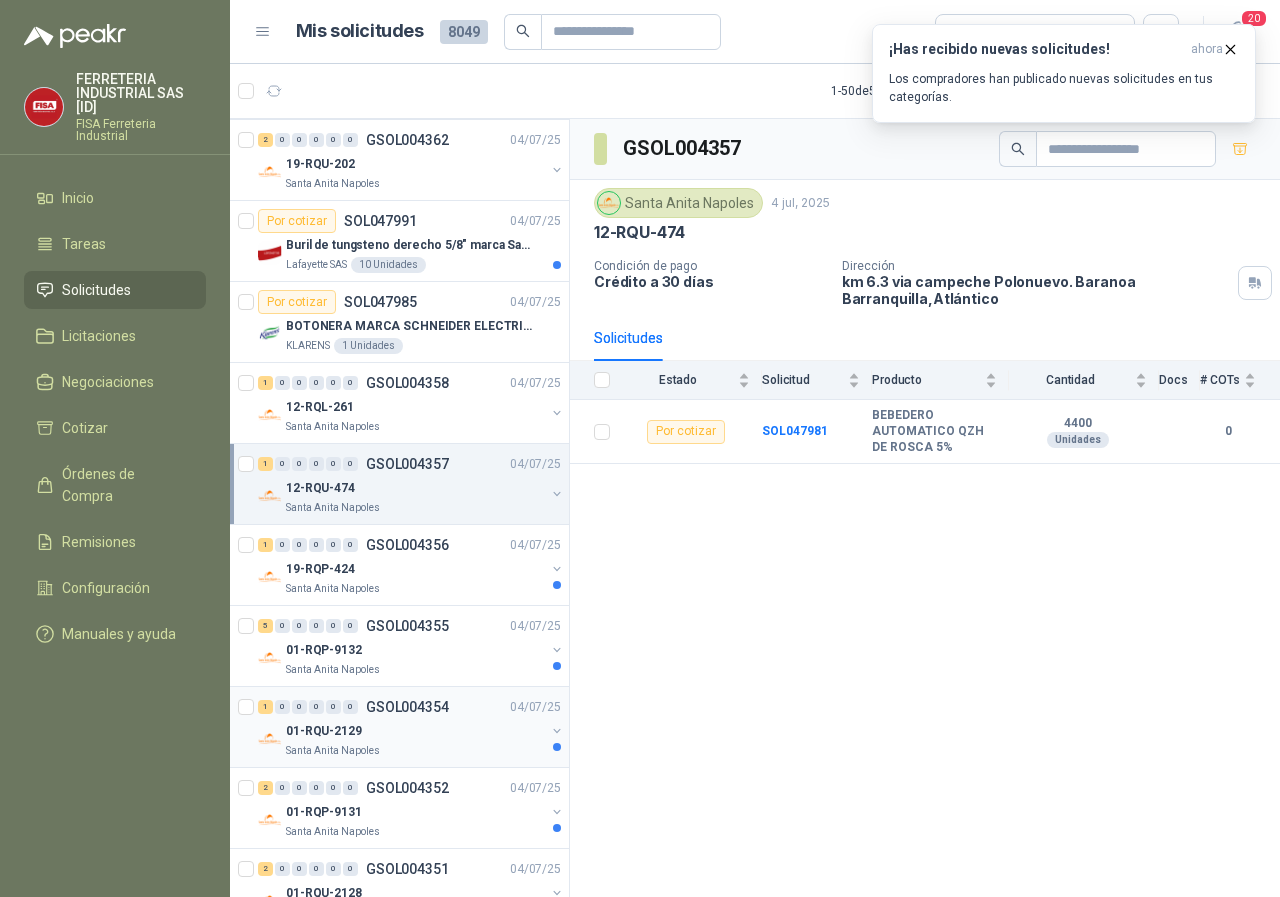 click on "Santa Anita Napoles" at bounding box center (333, 751) 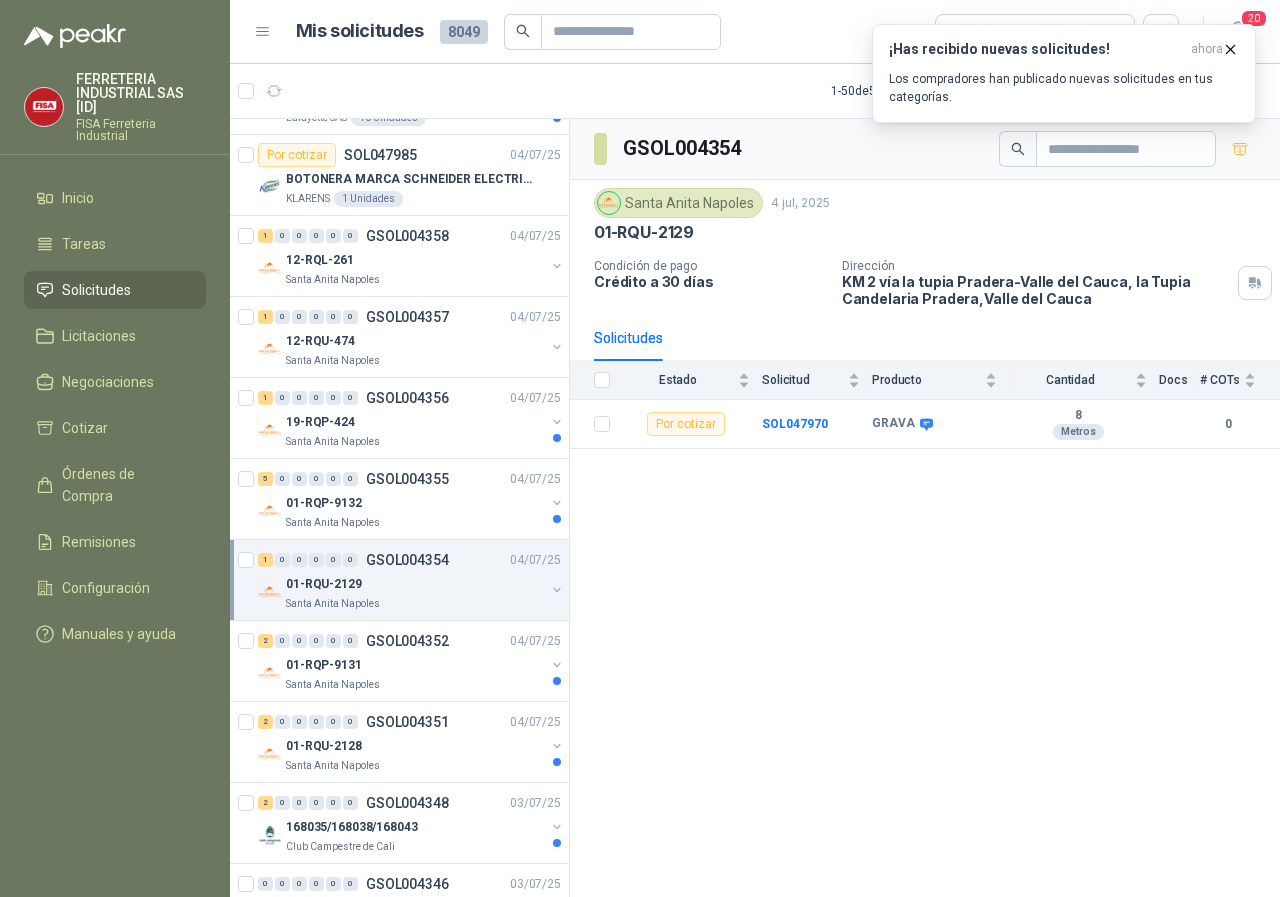 scroll, scrollTop: 1900, scrollLeft: 0, axis: vertical 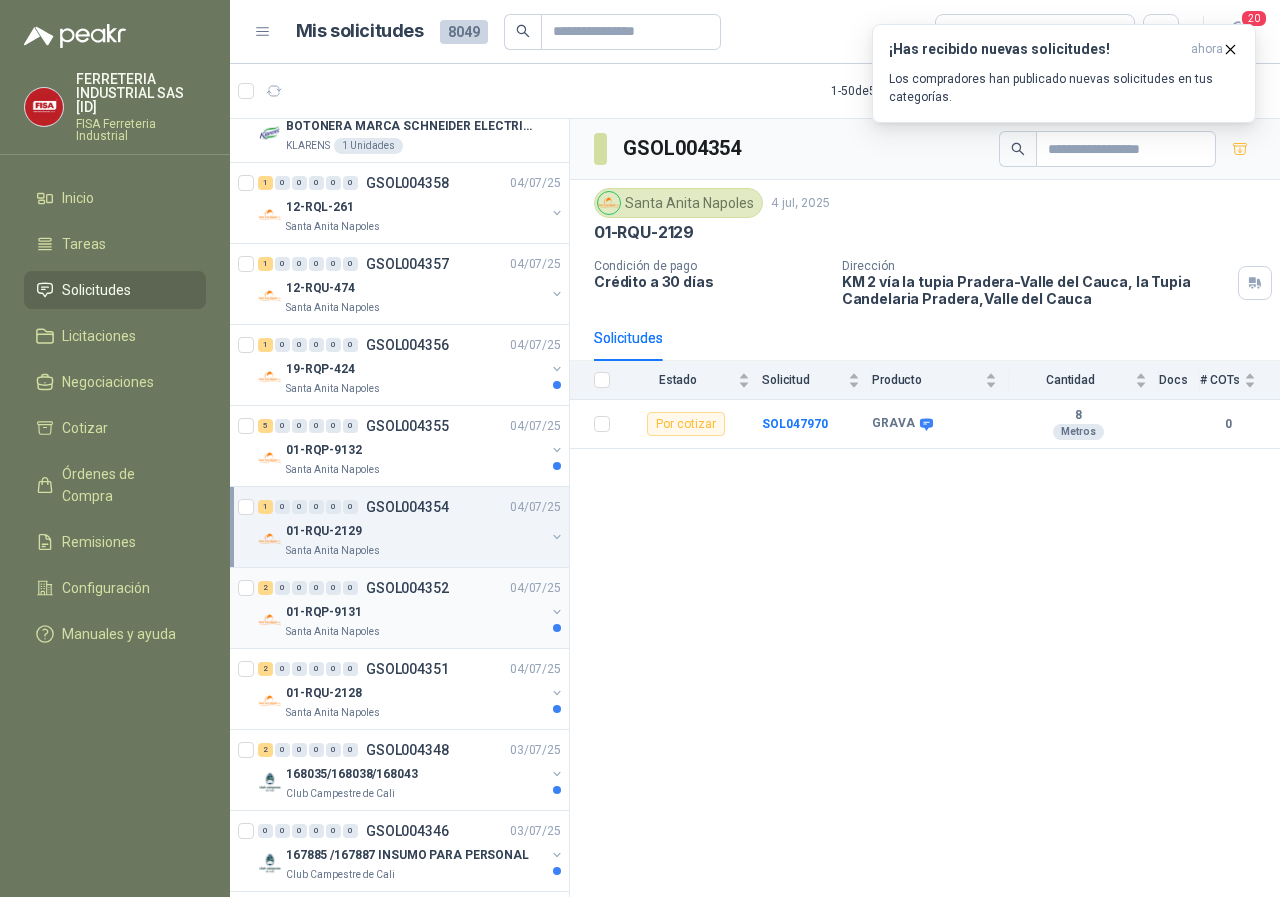 click on "Santa Anita Napoles" at bounding box center [333, 632] 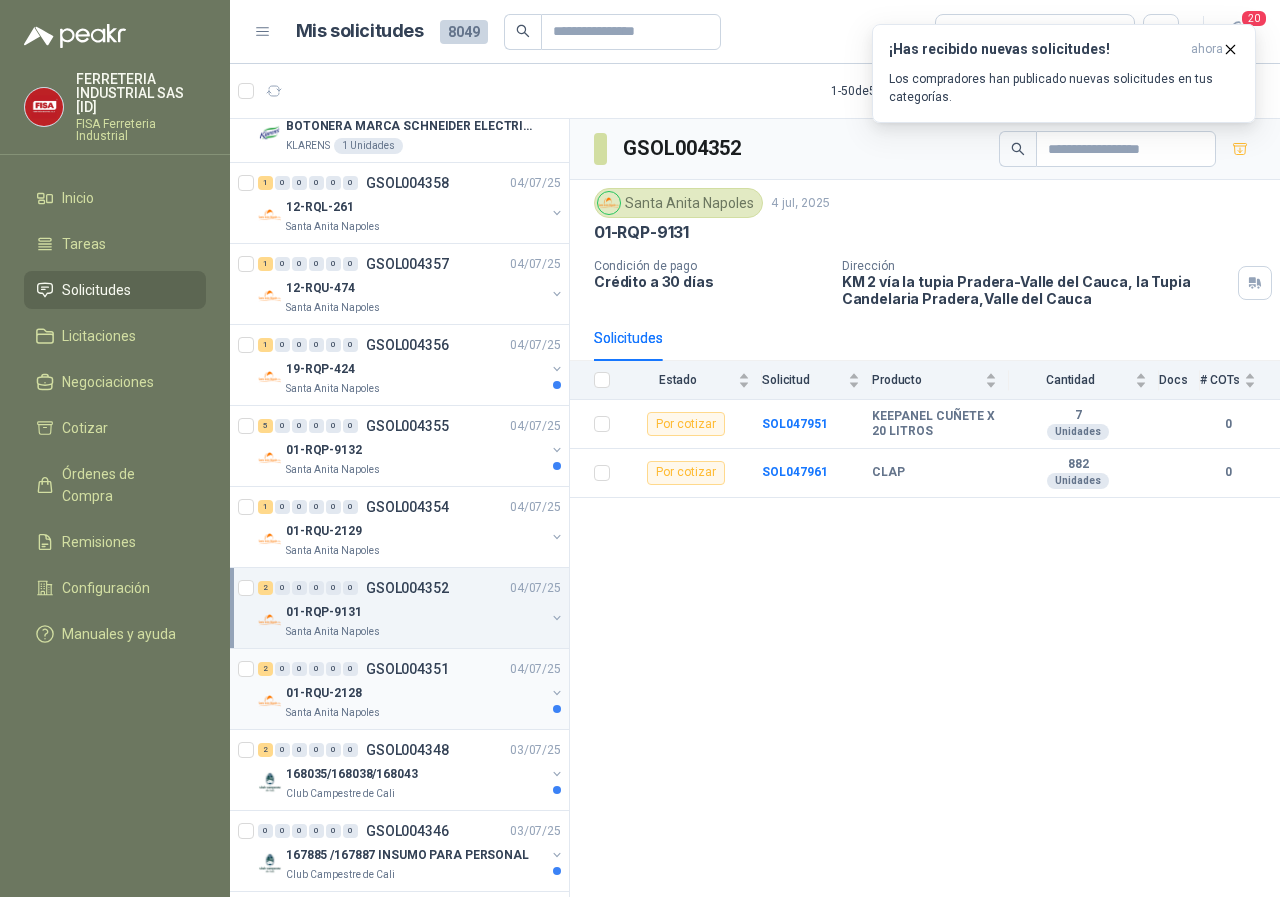 click on "Santa Anita Napoles" at bounding box center [333, 713] 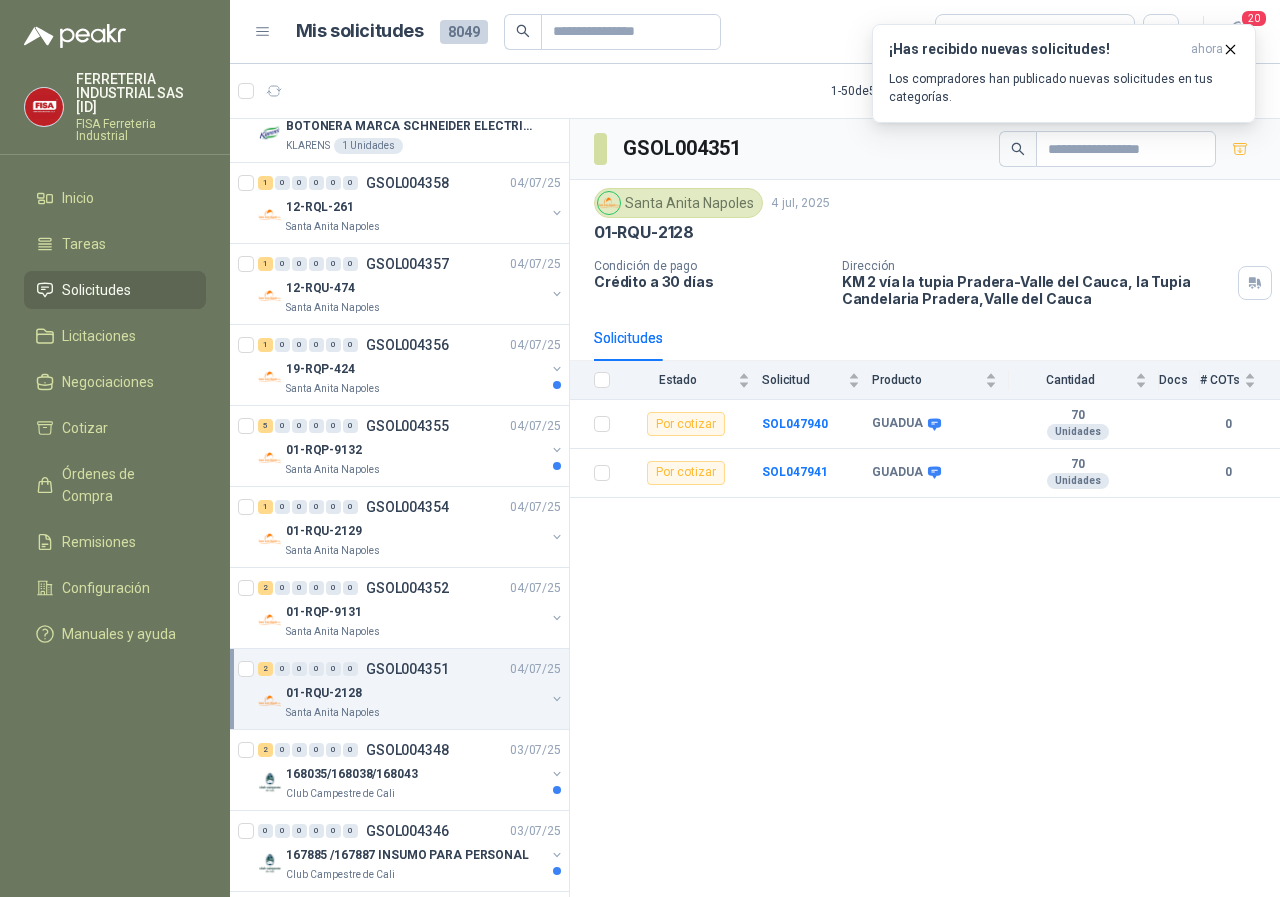 scroll, scrollTop: 2000, scrollLeft: 0, axis: vertical 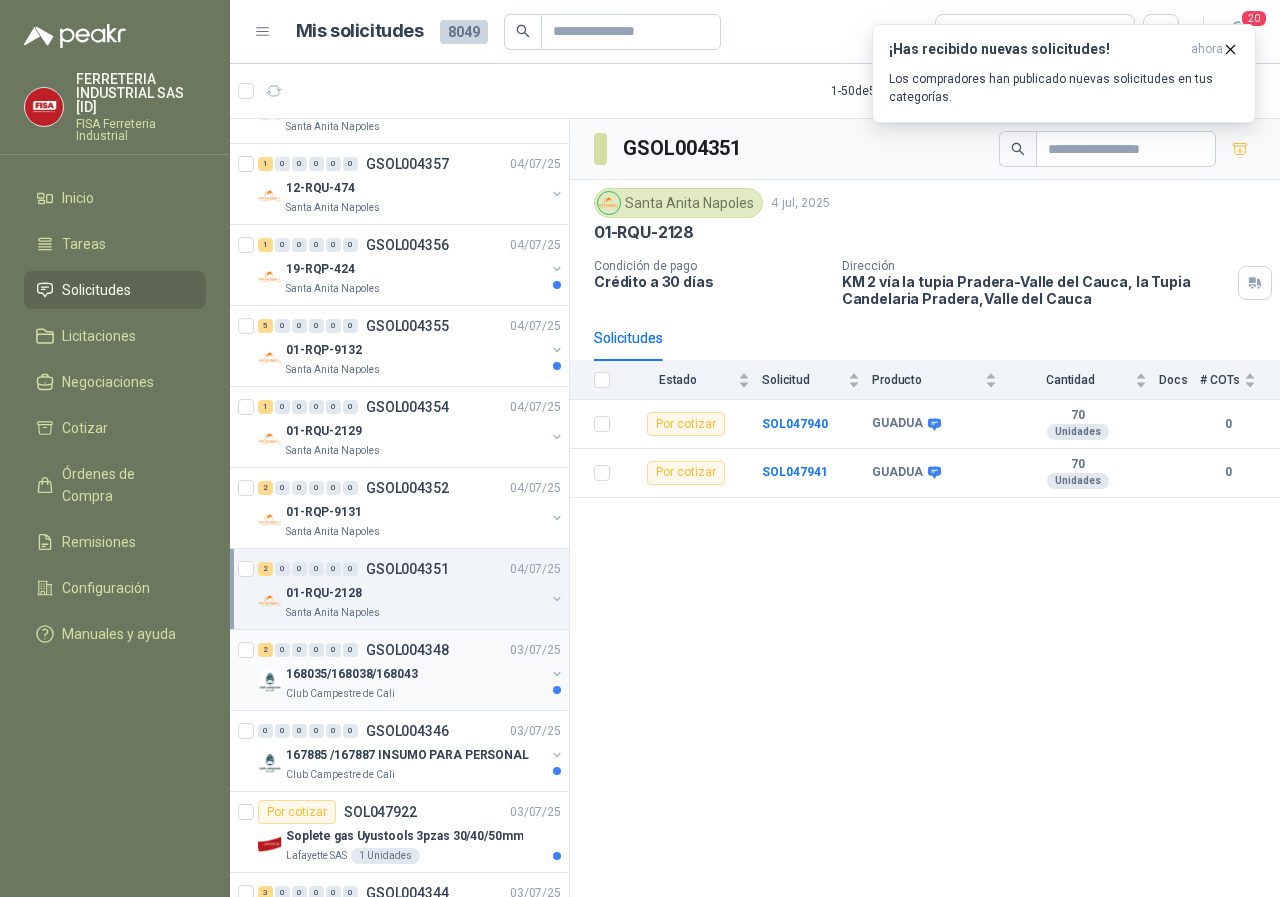 click on "Club Campestre de Cali" at bounding box center (340, 694) 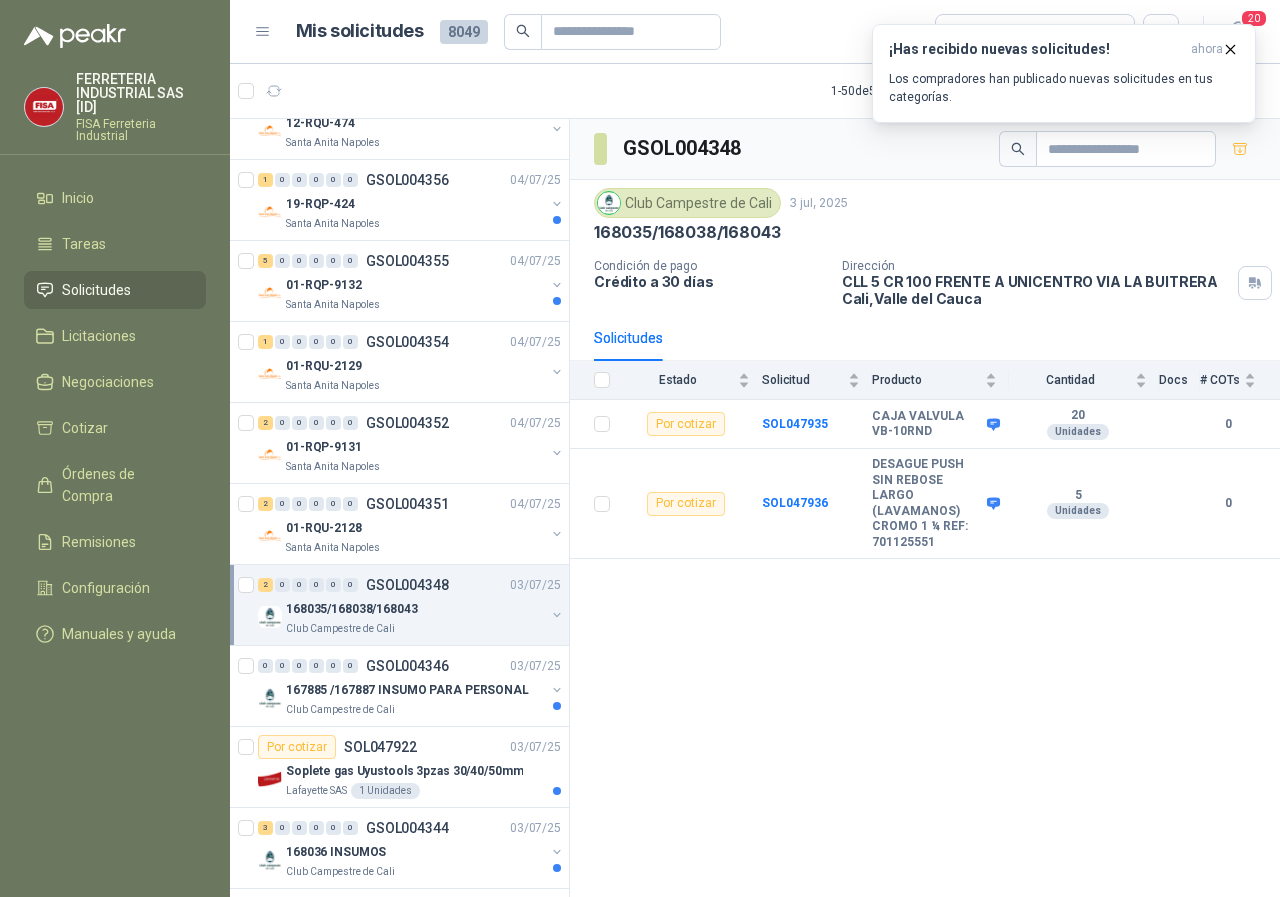 scroll, scrollTop: 2100, scrollLeft: 0, axis: vertical 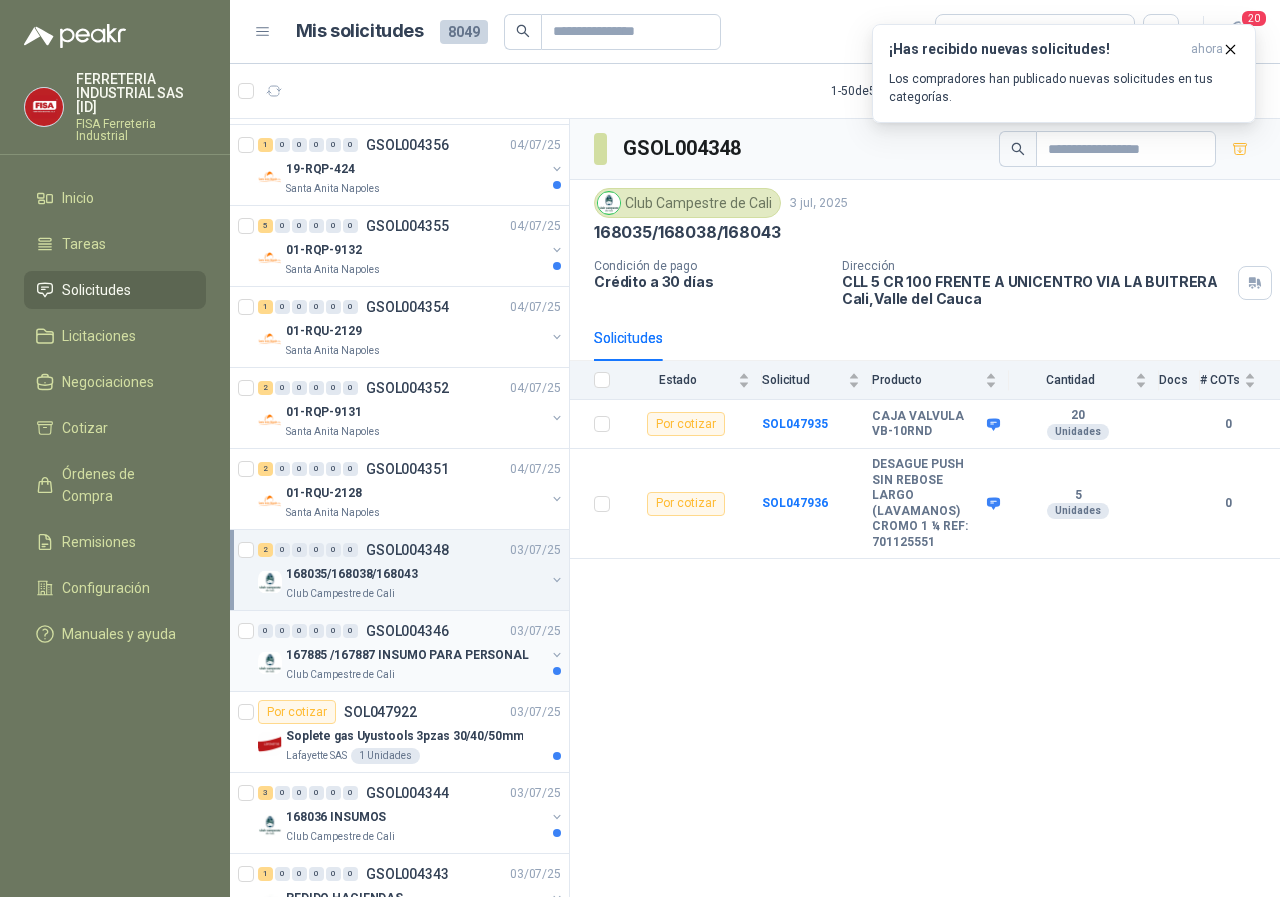 click on "167885 /167887 INSUMO PARA PERSONAL" at bounding box center [415, 655] 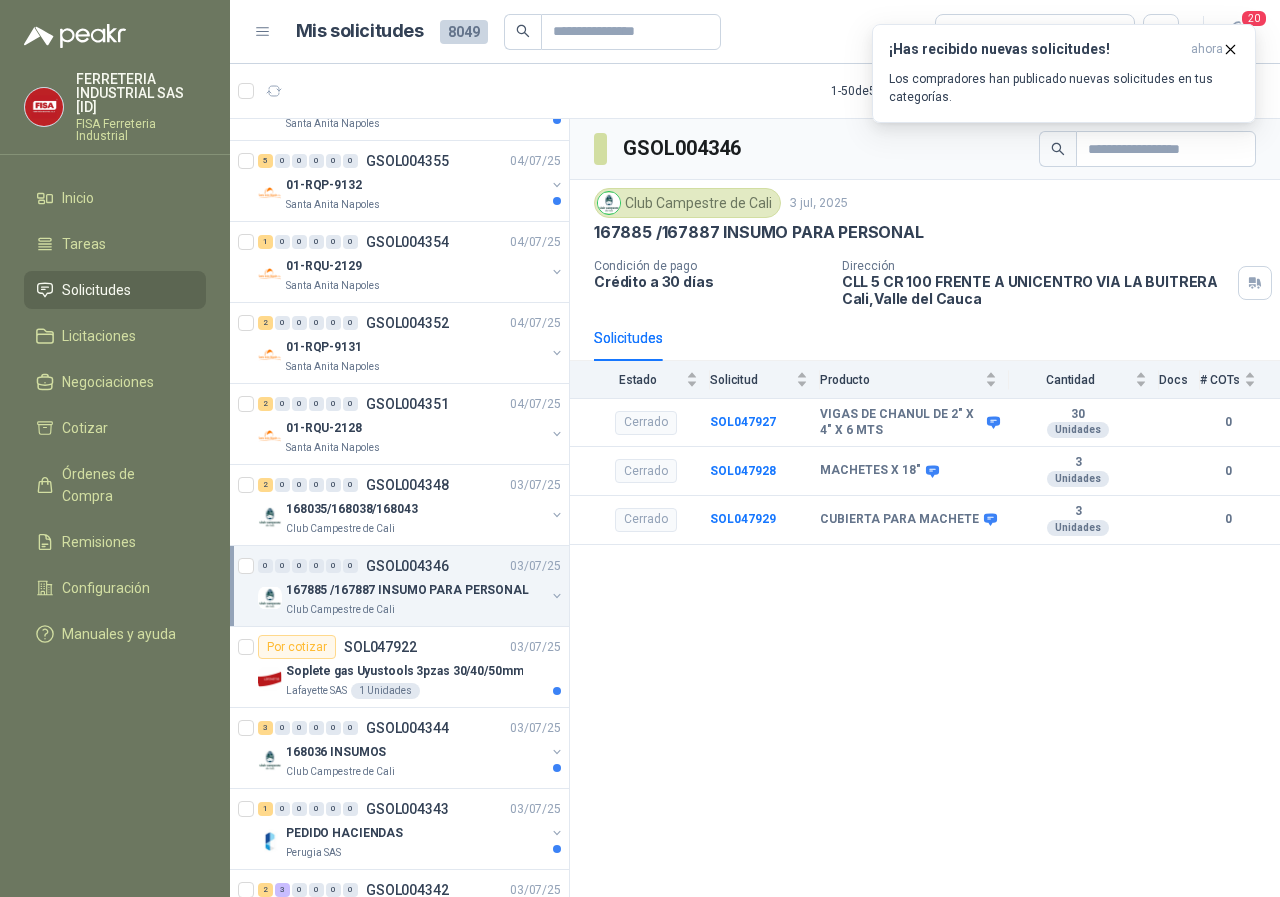 scroll, scrollTop: 2200, scrollLeft: 0, axis: vertical 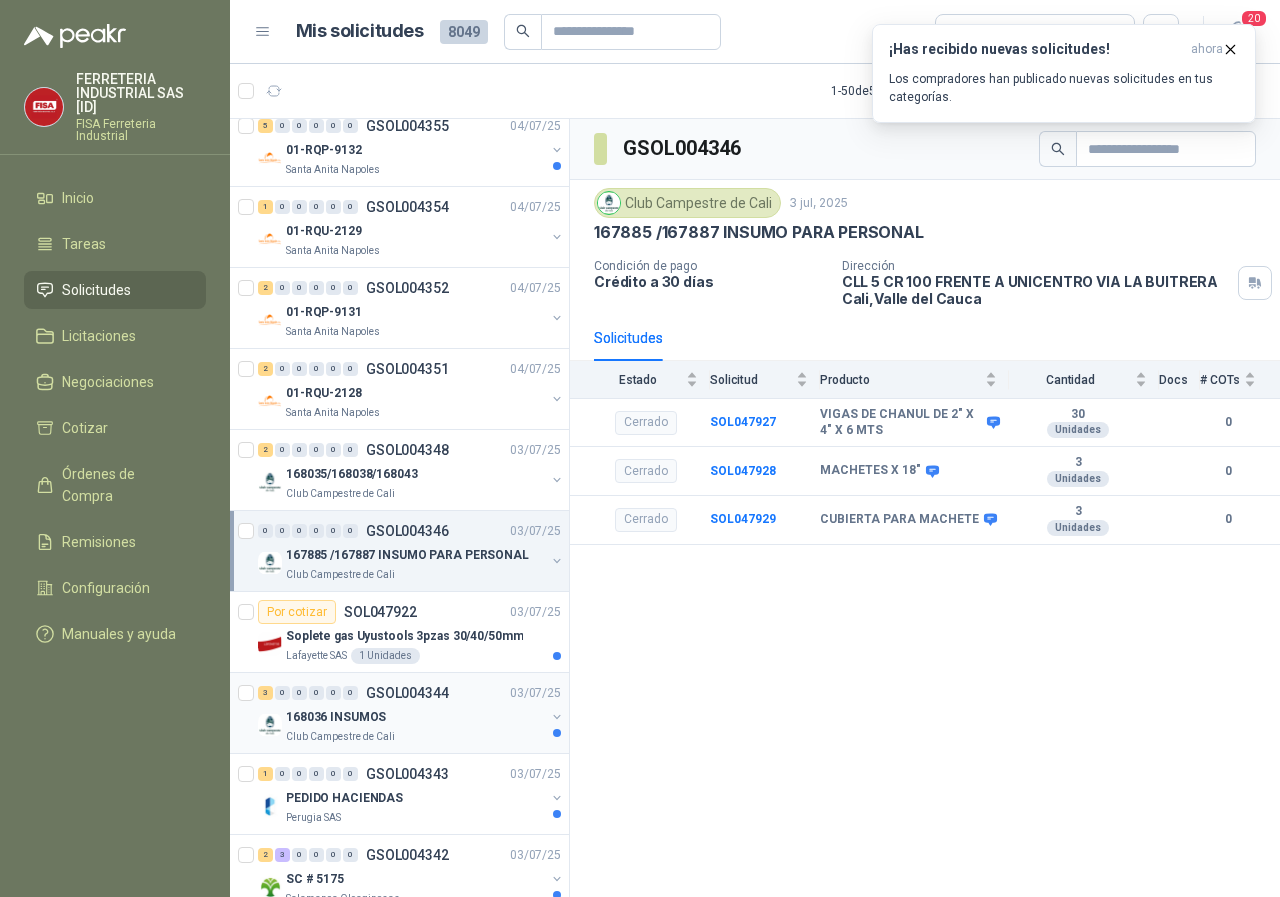 click on "Club Campestre de Cali" at bounding box center [340, 737] 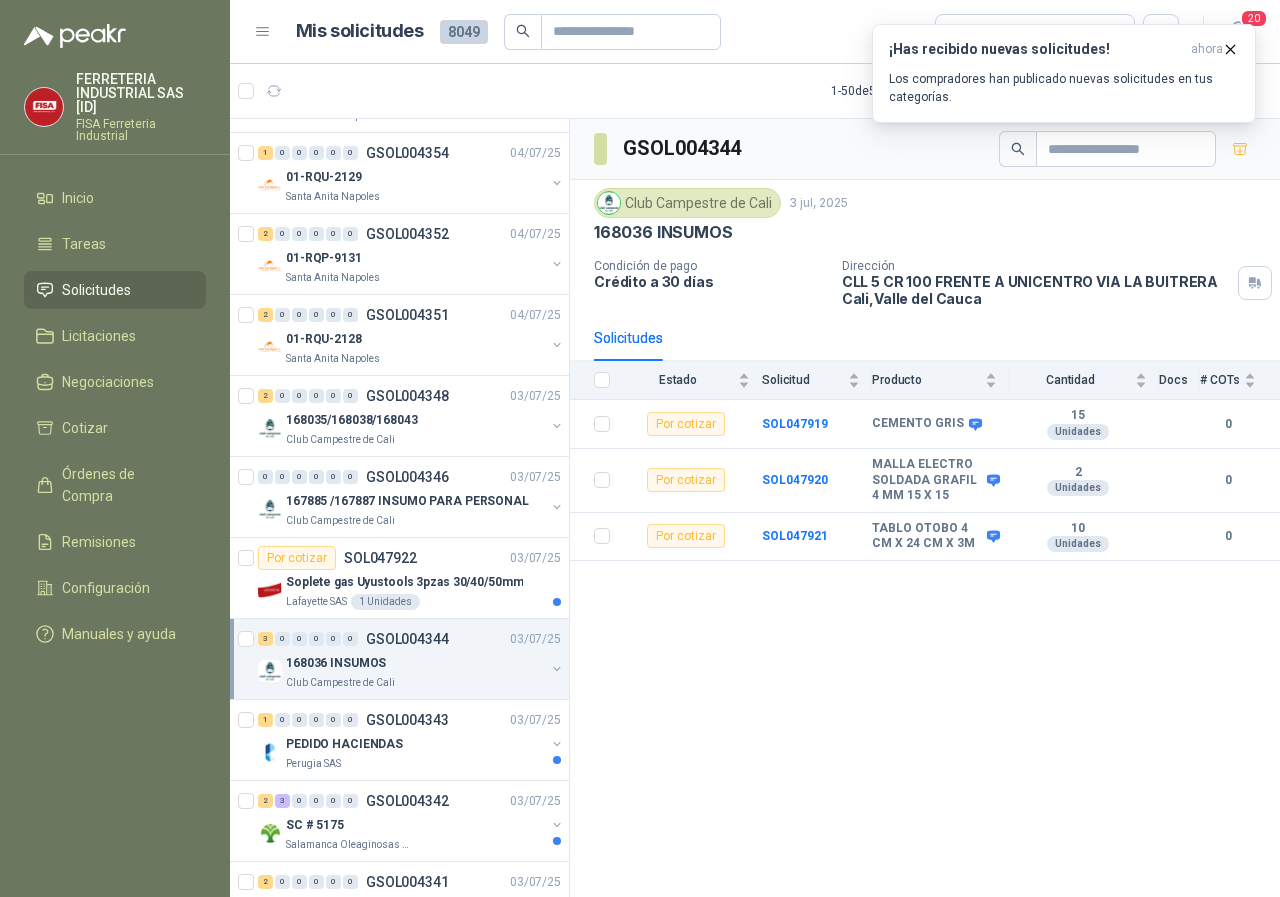 scroll, scrollTop: 2300, scrollLeft: 0, axis: vertical 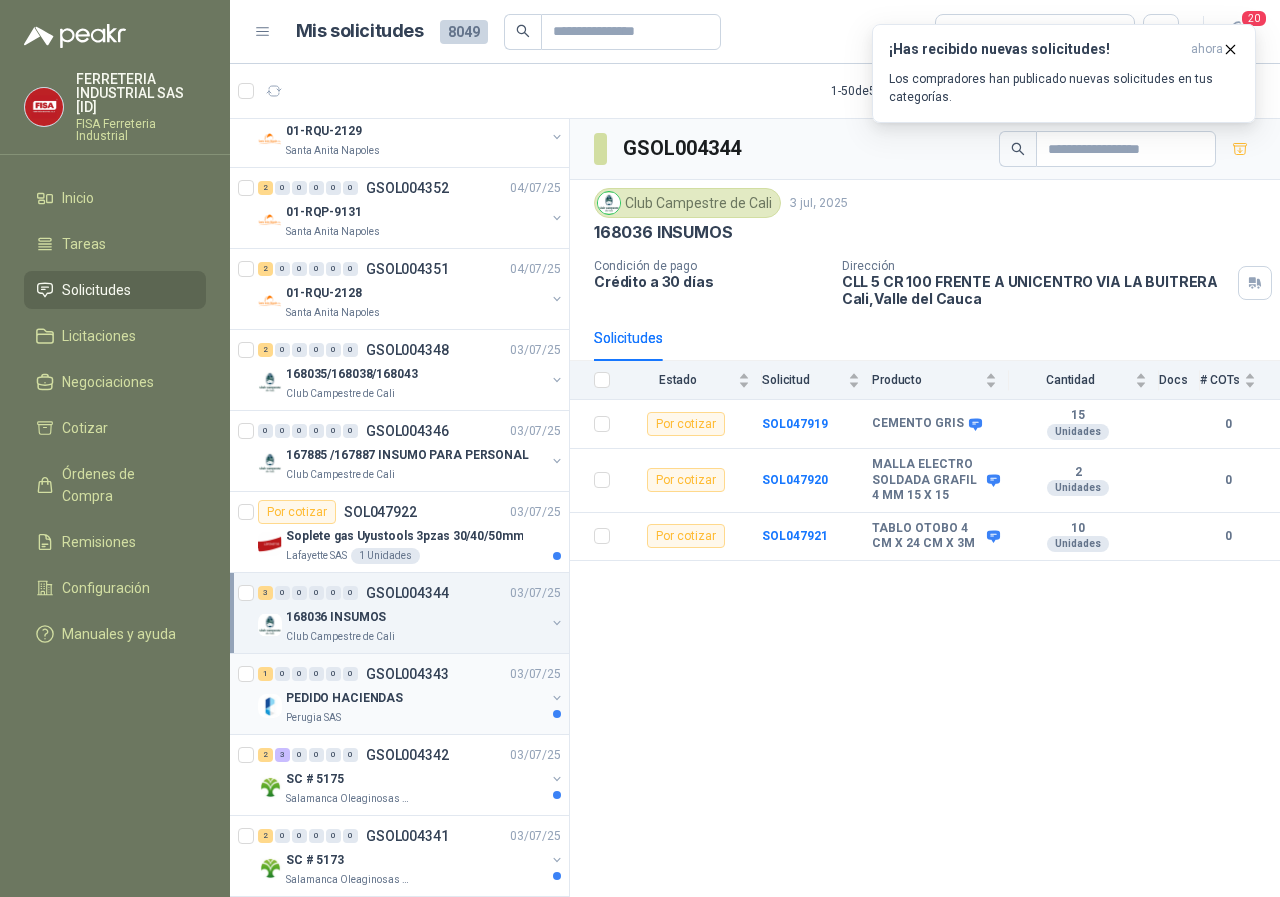 click on "Perugia SAS" at bounding box center (415, 718) 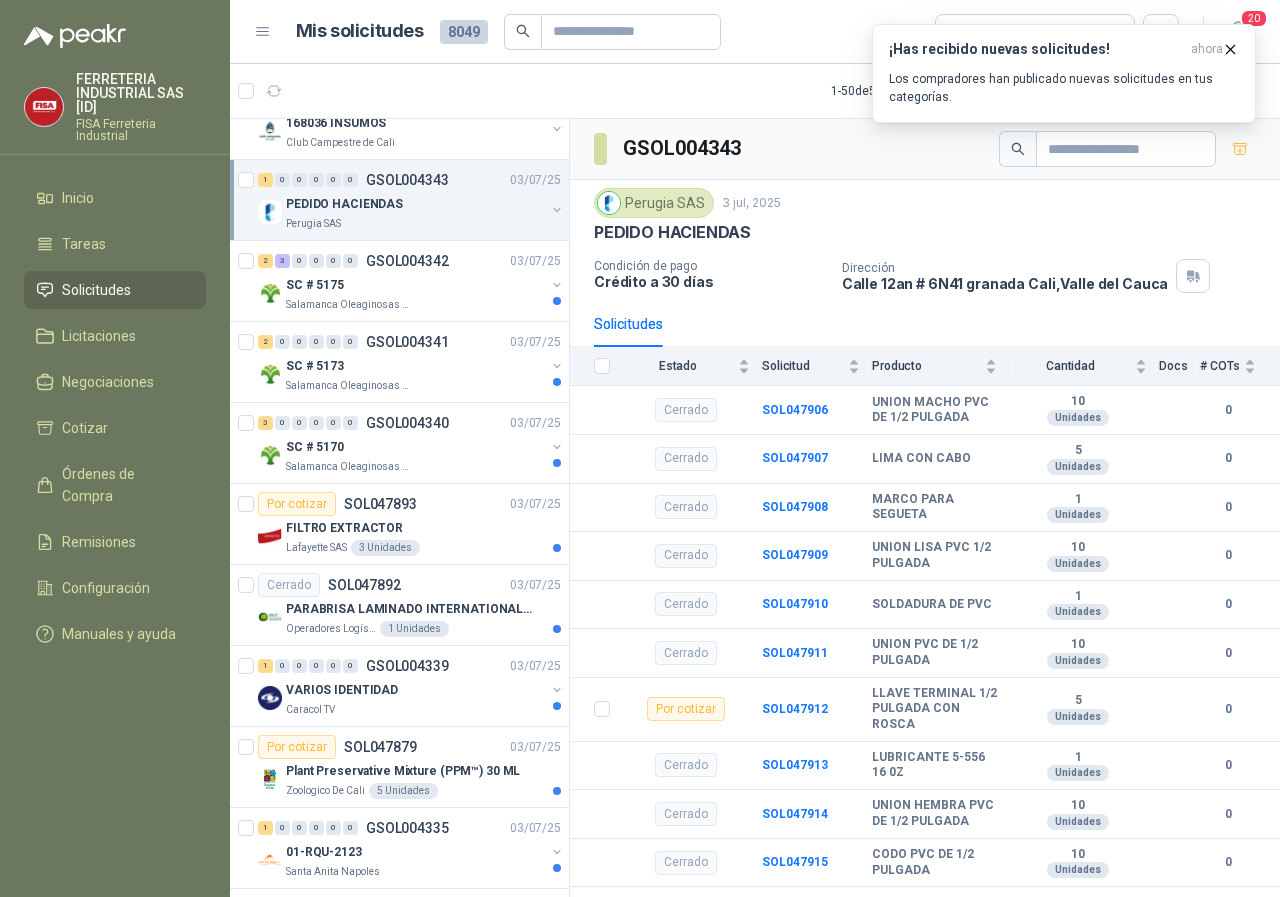 scroll, scrollTop: 2800, scrollLeft: 0, axis: vertical 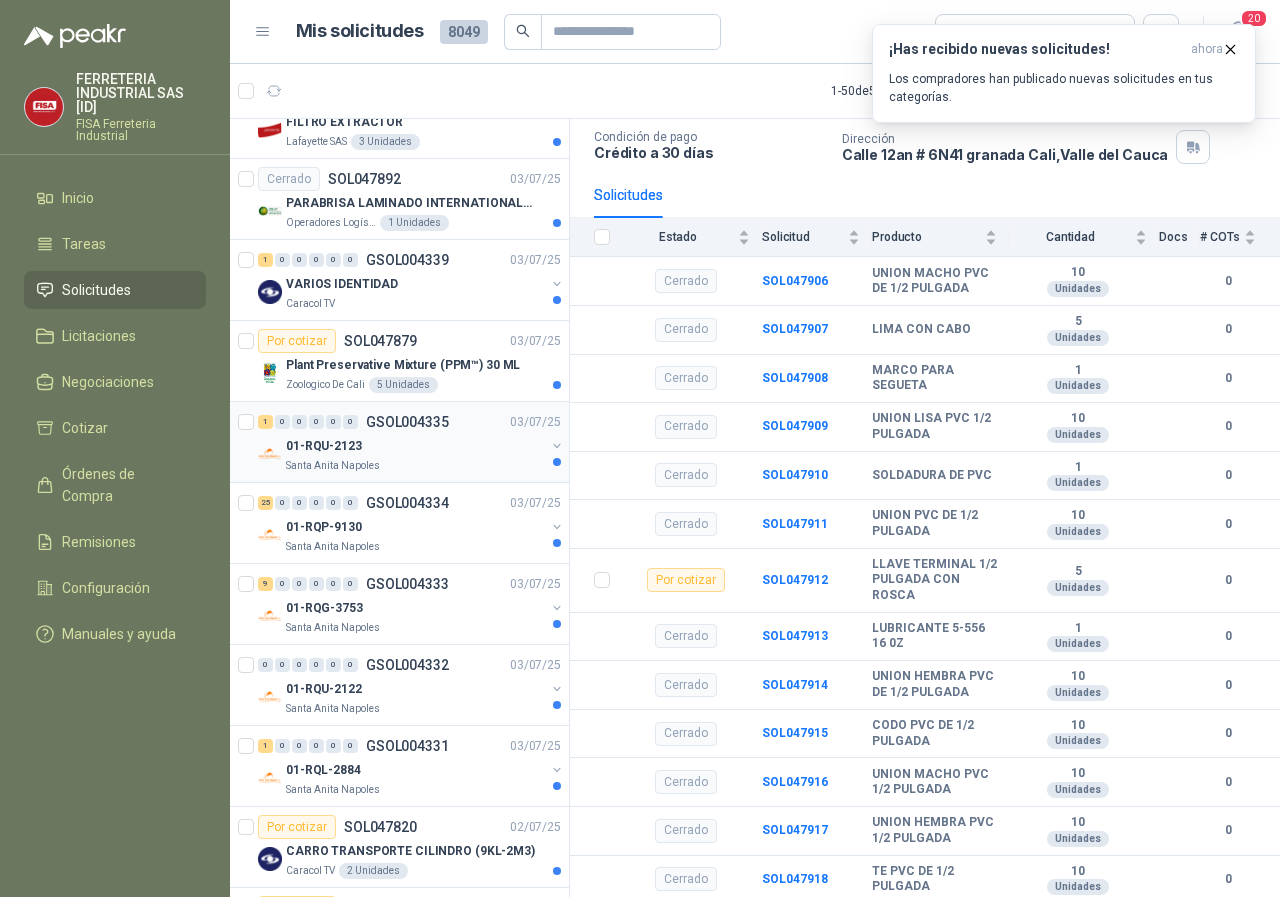 click on "Santa Anita Napoles" at bounding box center (333, 466) 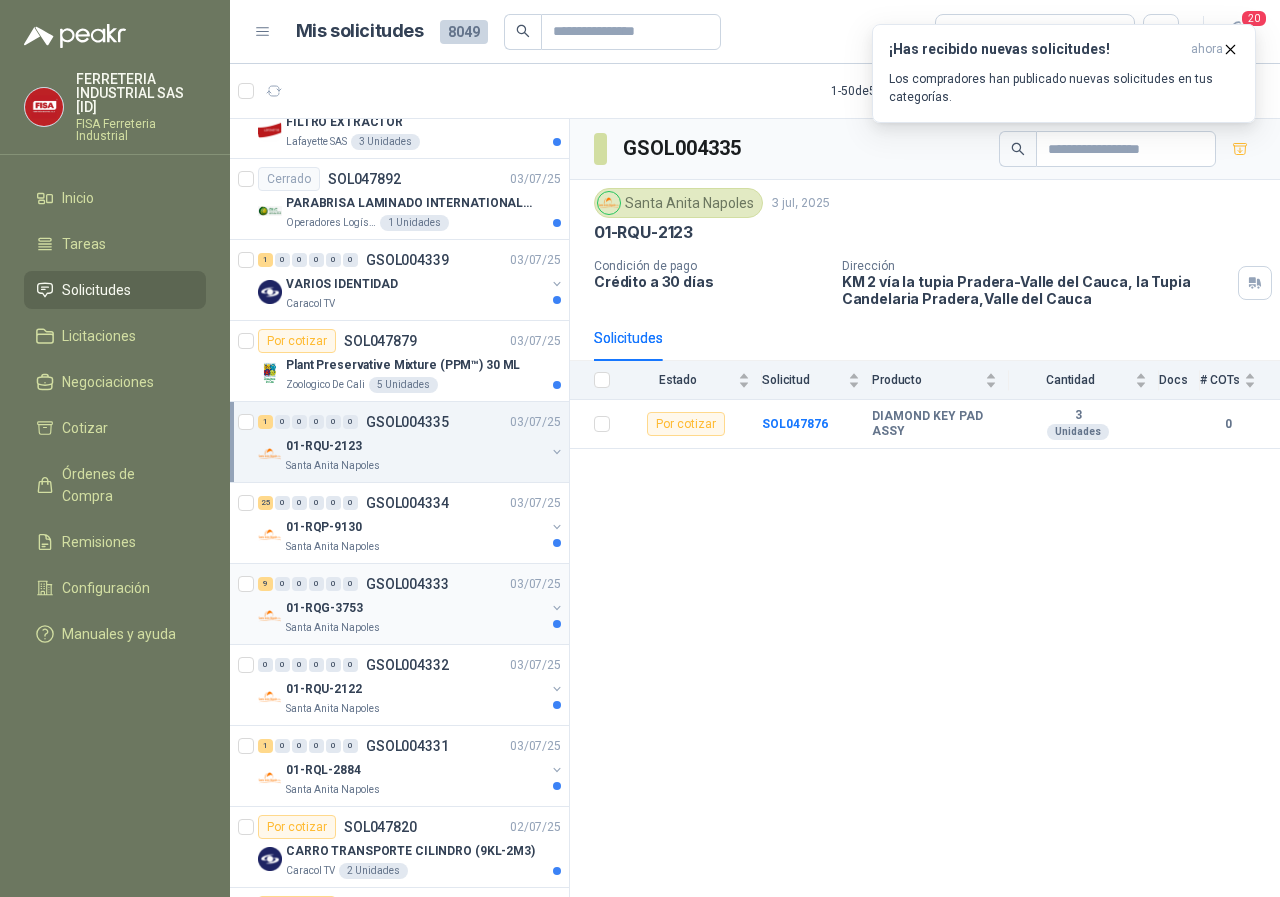 click on "Santa Anita Napoles" at bounding box center [333, 628] 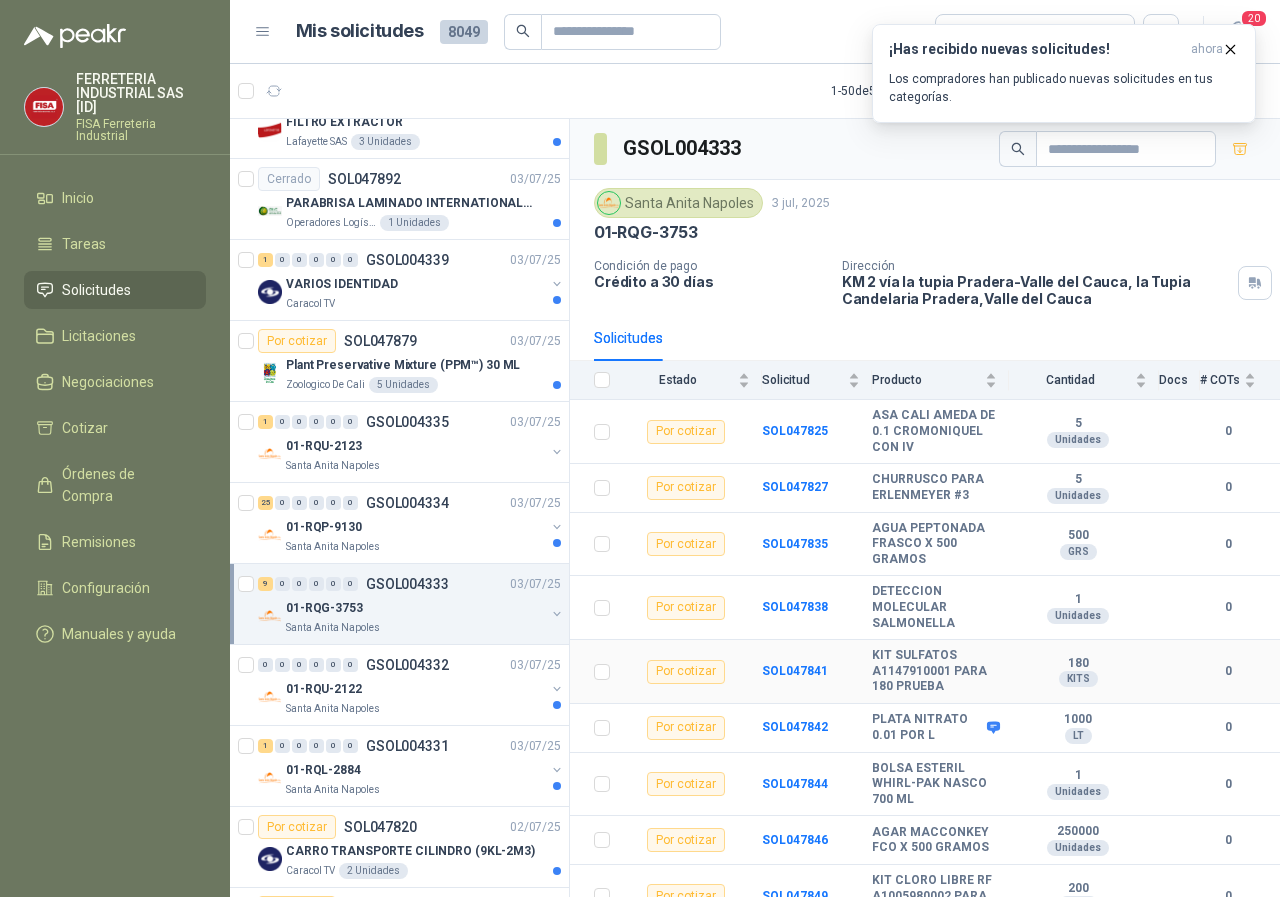 scroll, scrollTop: 56, scrollLeft: 0, axis: vertical 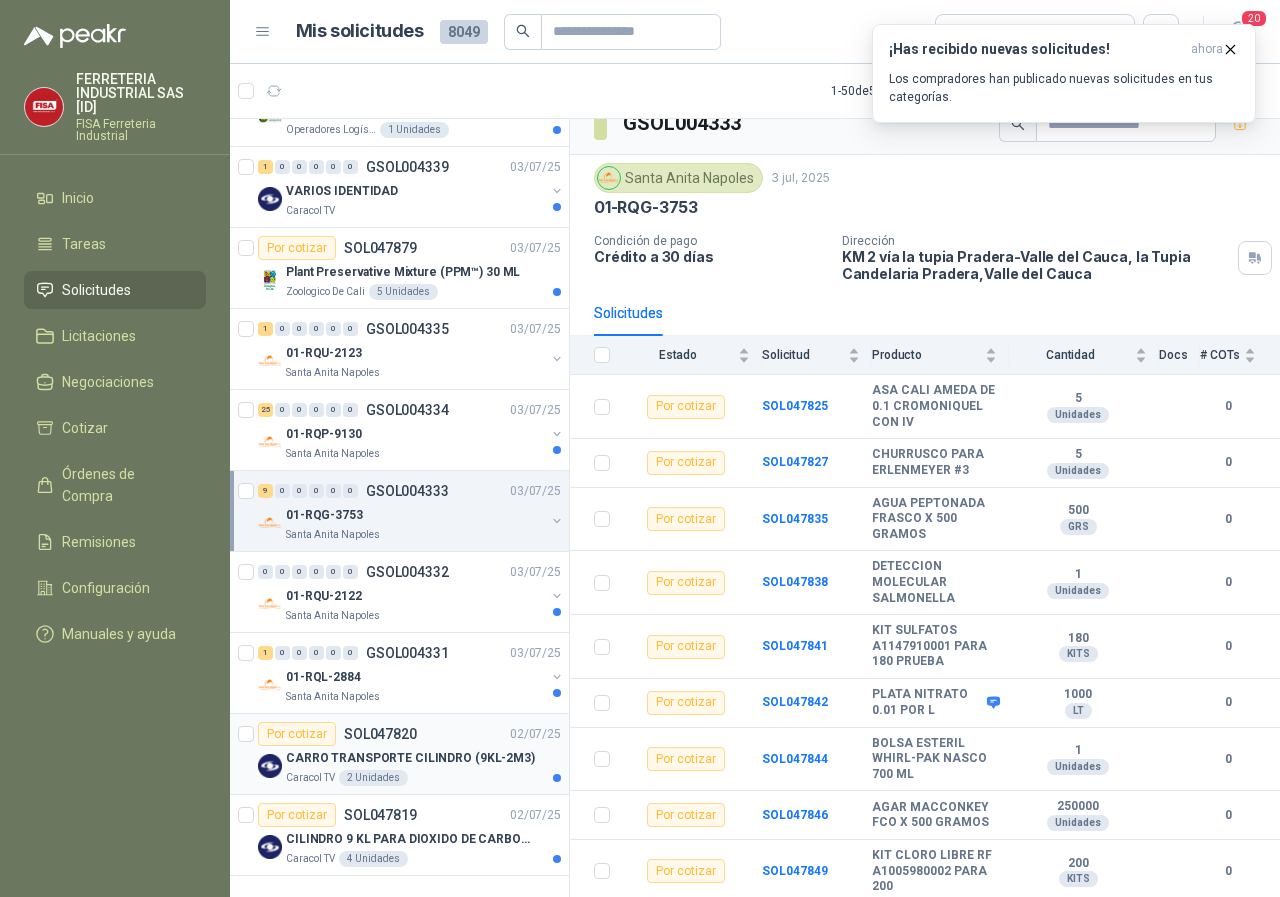 click on "CARRO TRANSPORTE CILINDRO (9KL-2M3)" at bounding box center [410, 758] 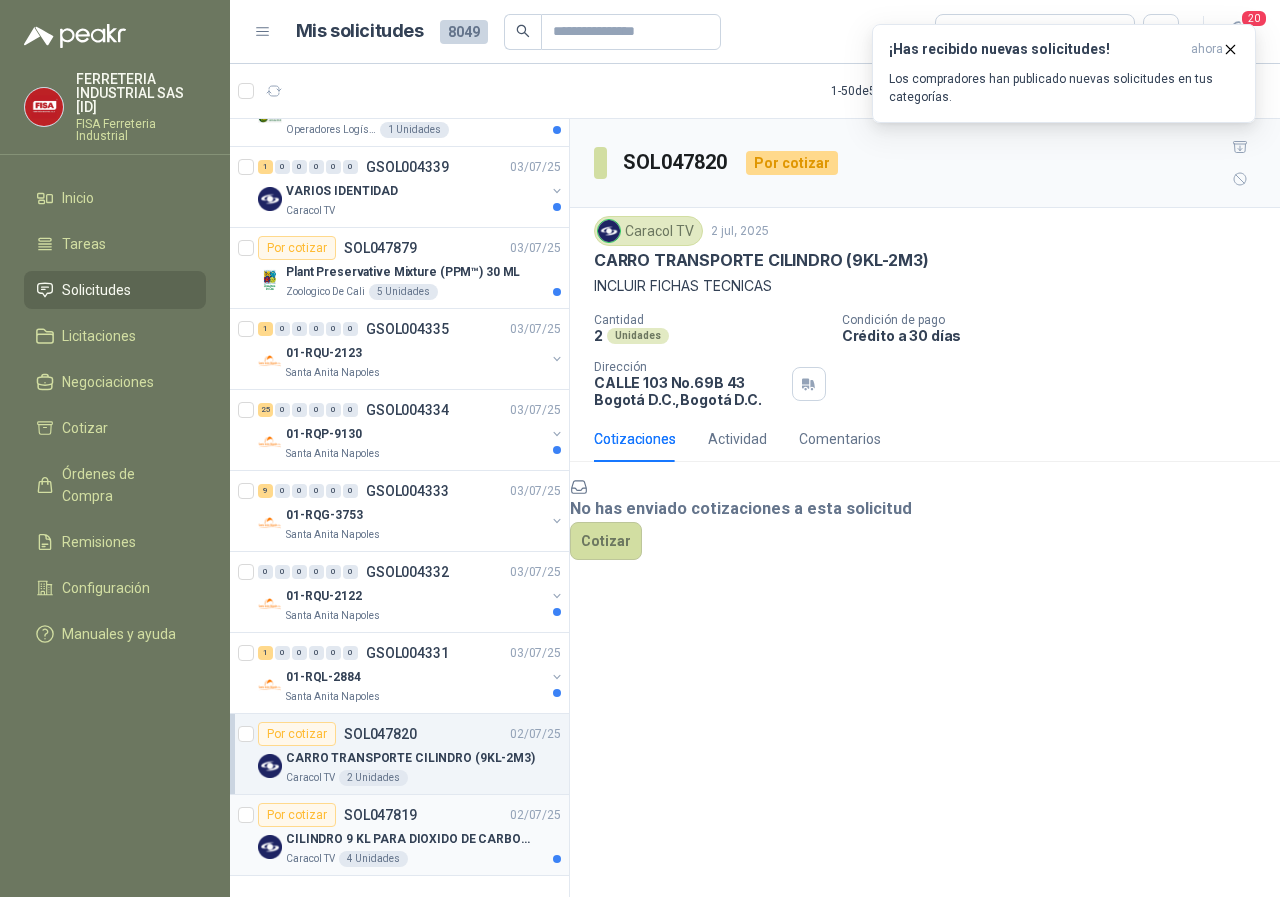 click on "CILINDRO 9 KL PARA DIOXIDO DE CARBONO" at bounding box center [410, 839] 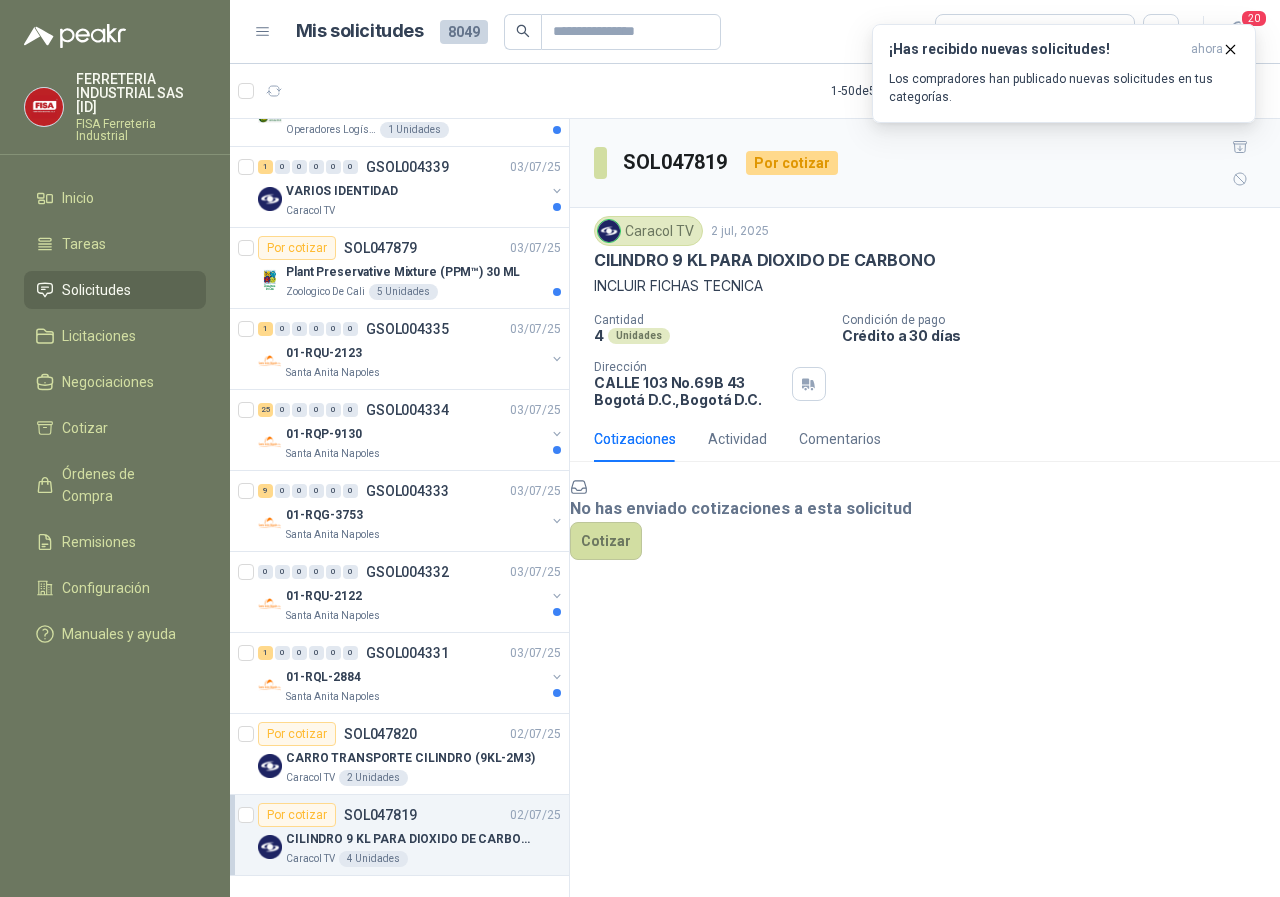 click on "CILINDRO 9 KL PARA DIOXIDO DE CARBONO" at bounding box center (410, 839) 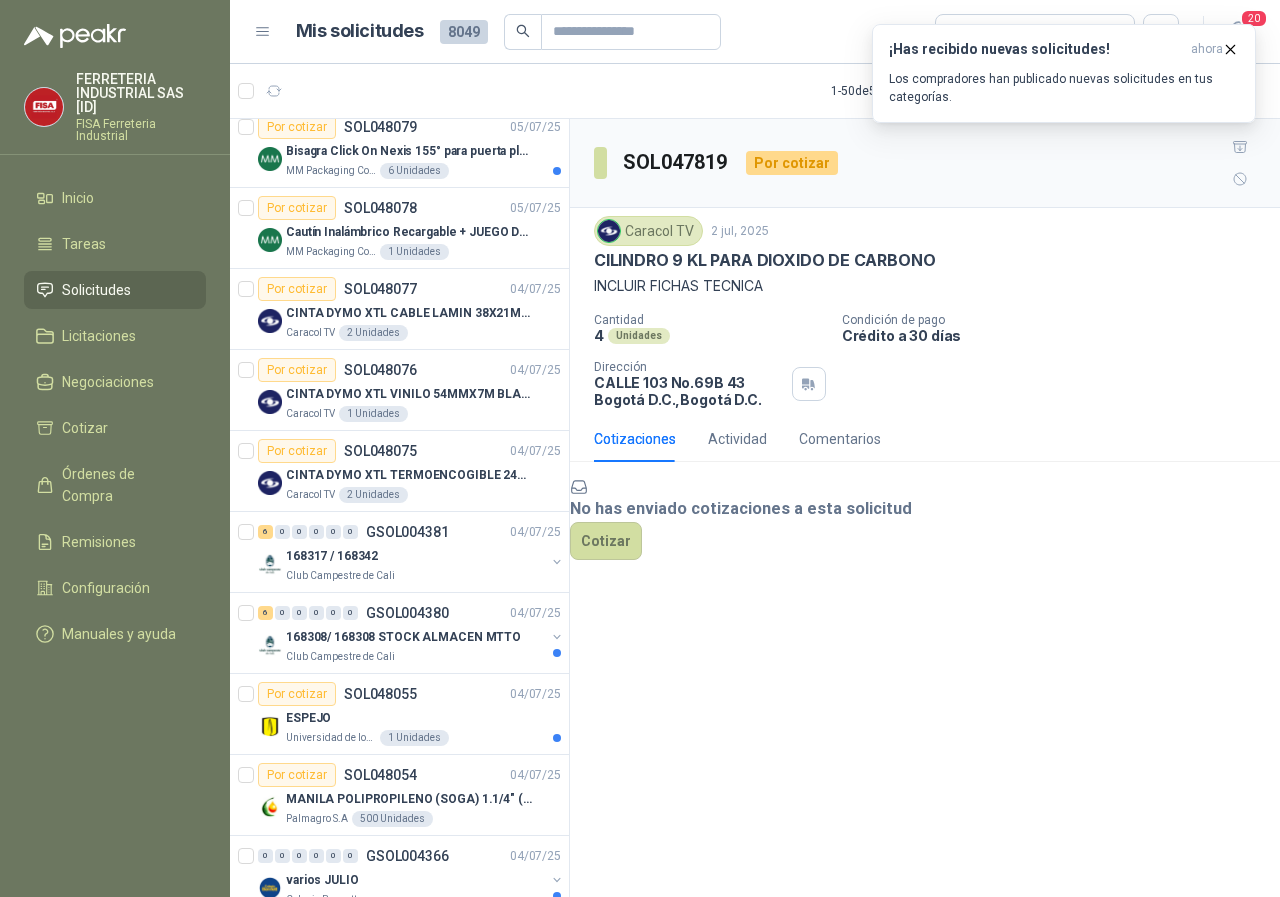 scroll, scrollTop: 209, scrollLeft: 0, axis: vertical 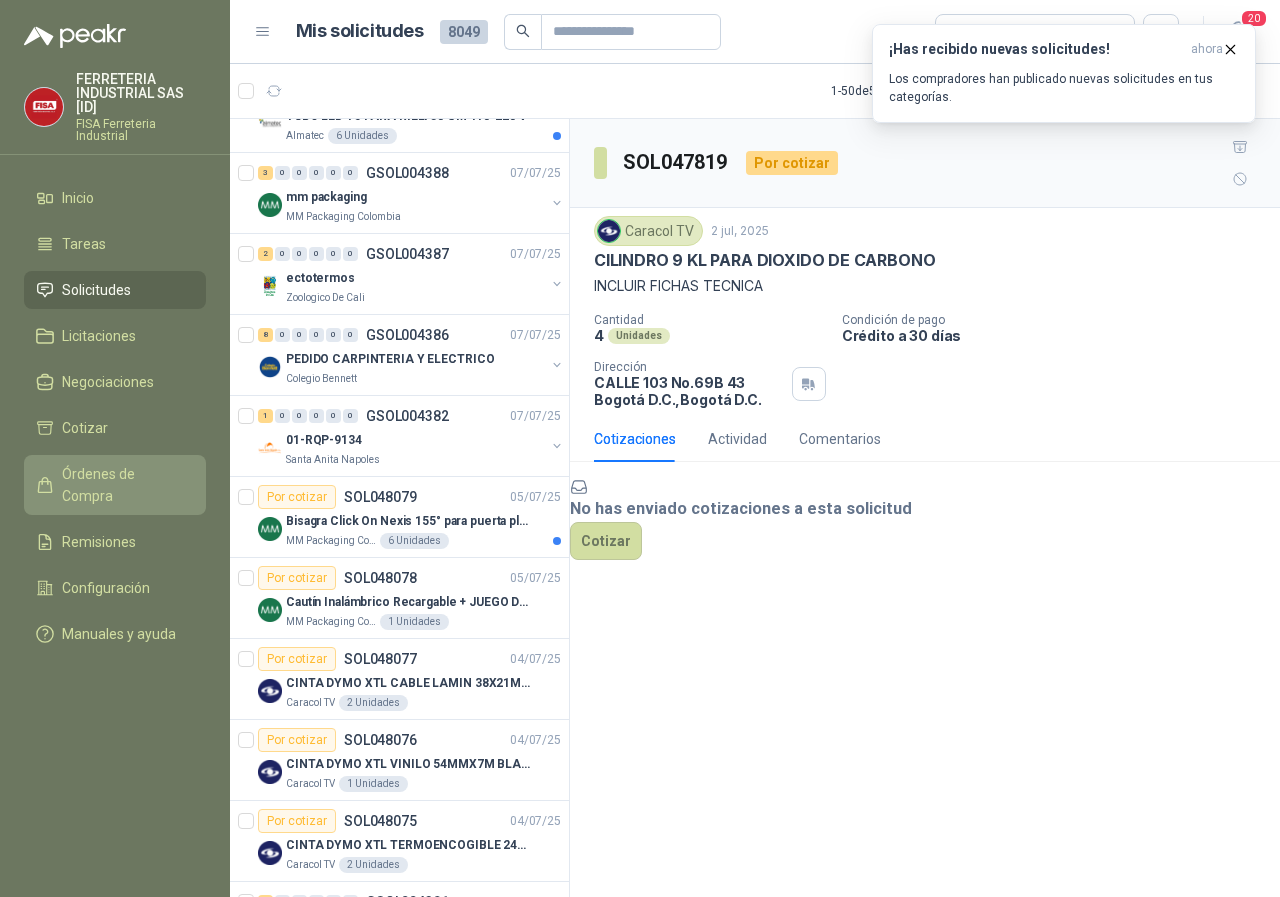 click on "Órdenes de Compra" at bounding box center [124, 485] 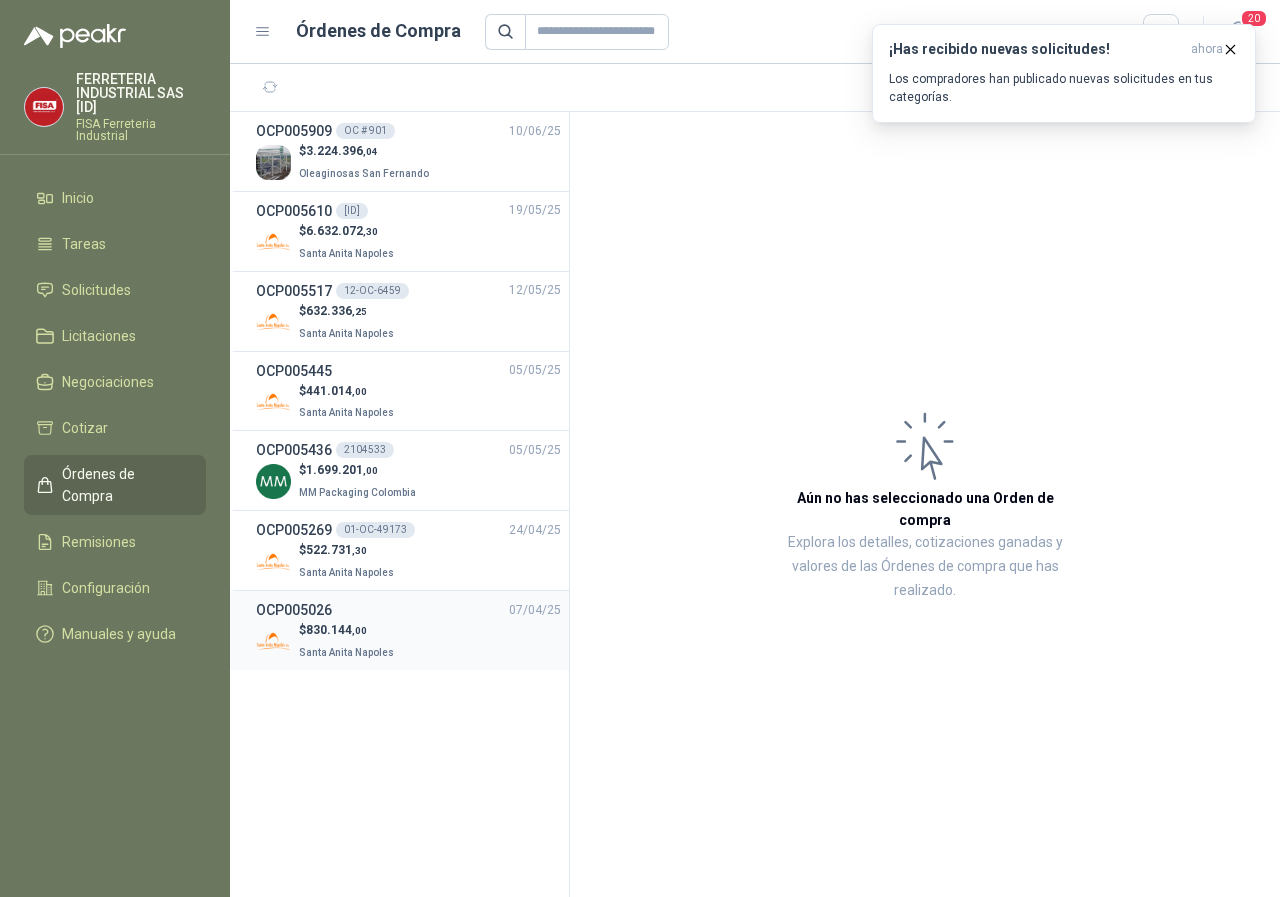 click on "Santa Anita Napoles" at bounding box center (346, 652) 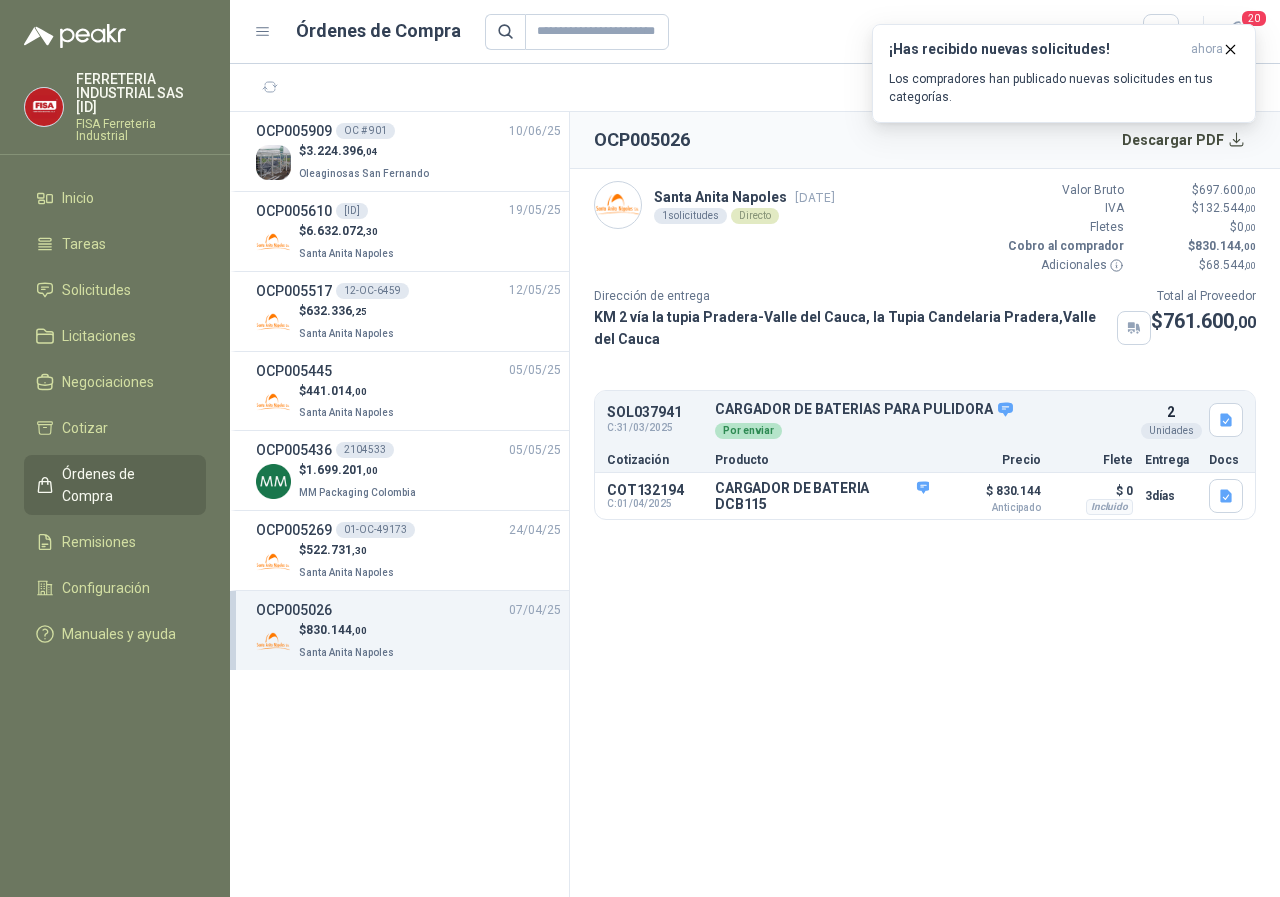 click on "¡Has recibido nuevas solicitudes! ahora   Los compradores han publicado nuevas solicitudes en tus categorías." at bounding box center [1064, 73] 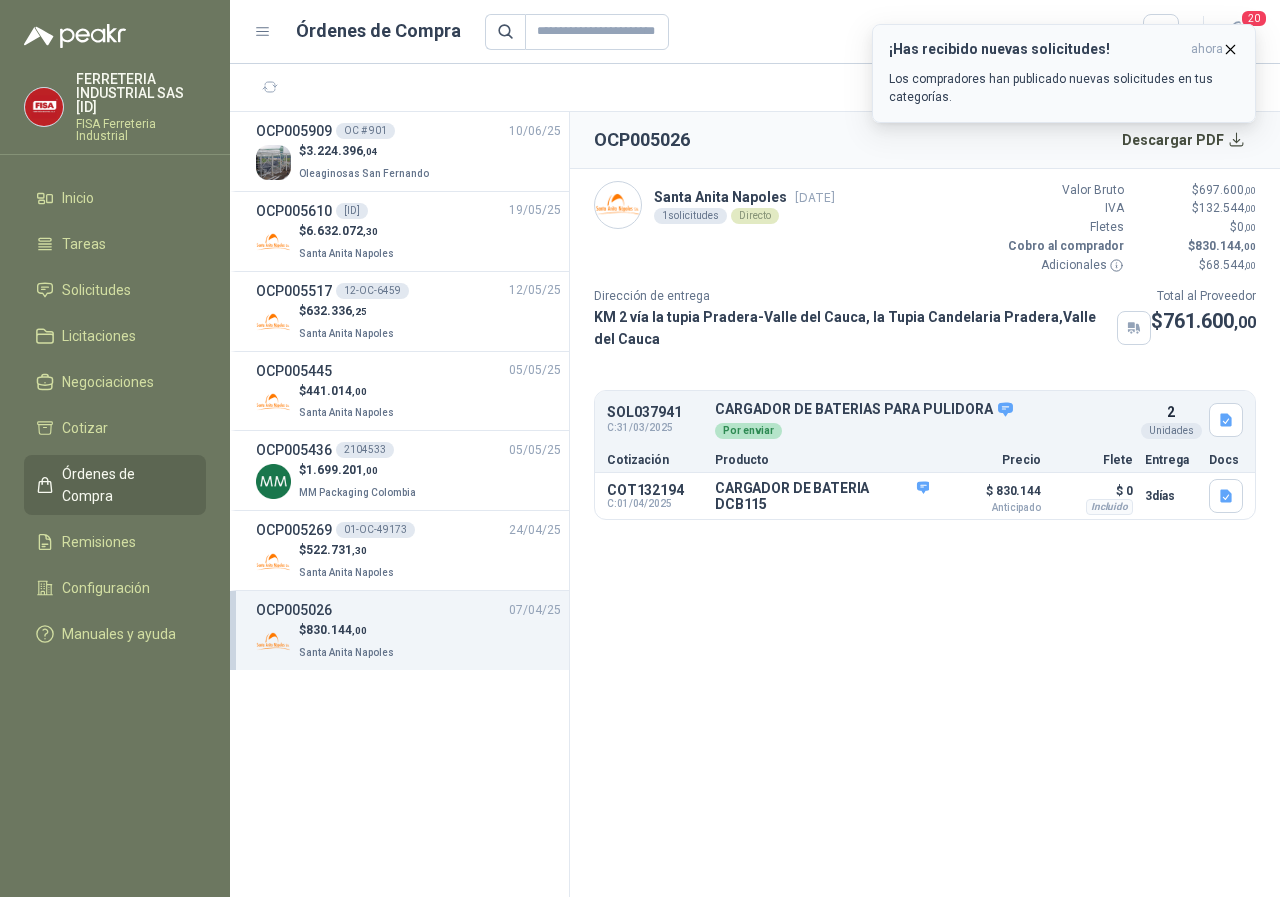 click at bounding box center [1230, 49] 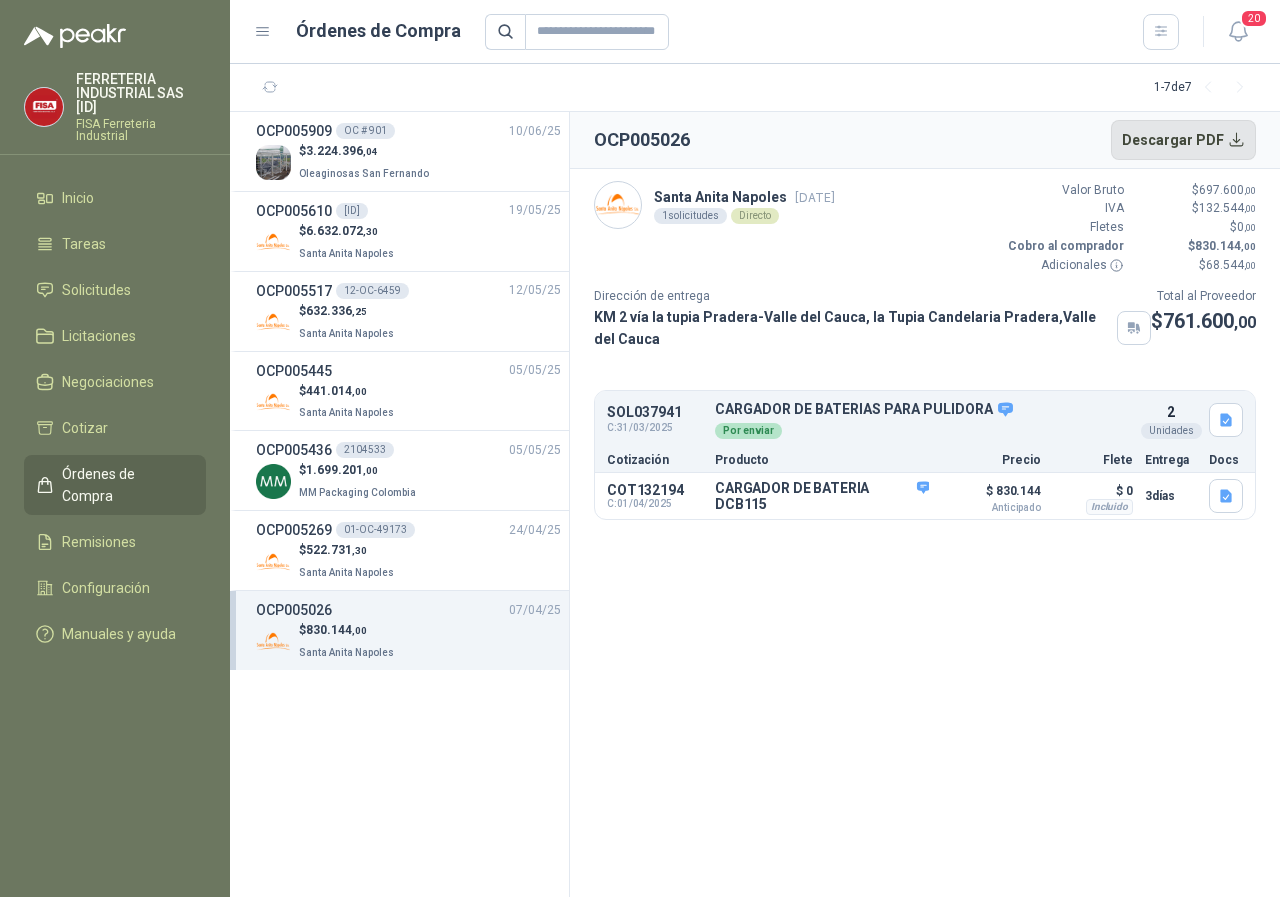 click on "Descargar PDF" at bounding box center (1184, 140) 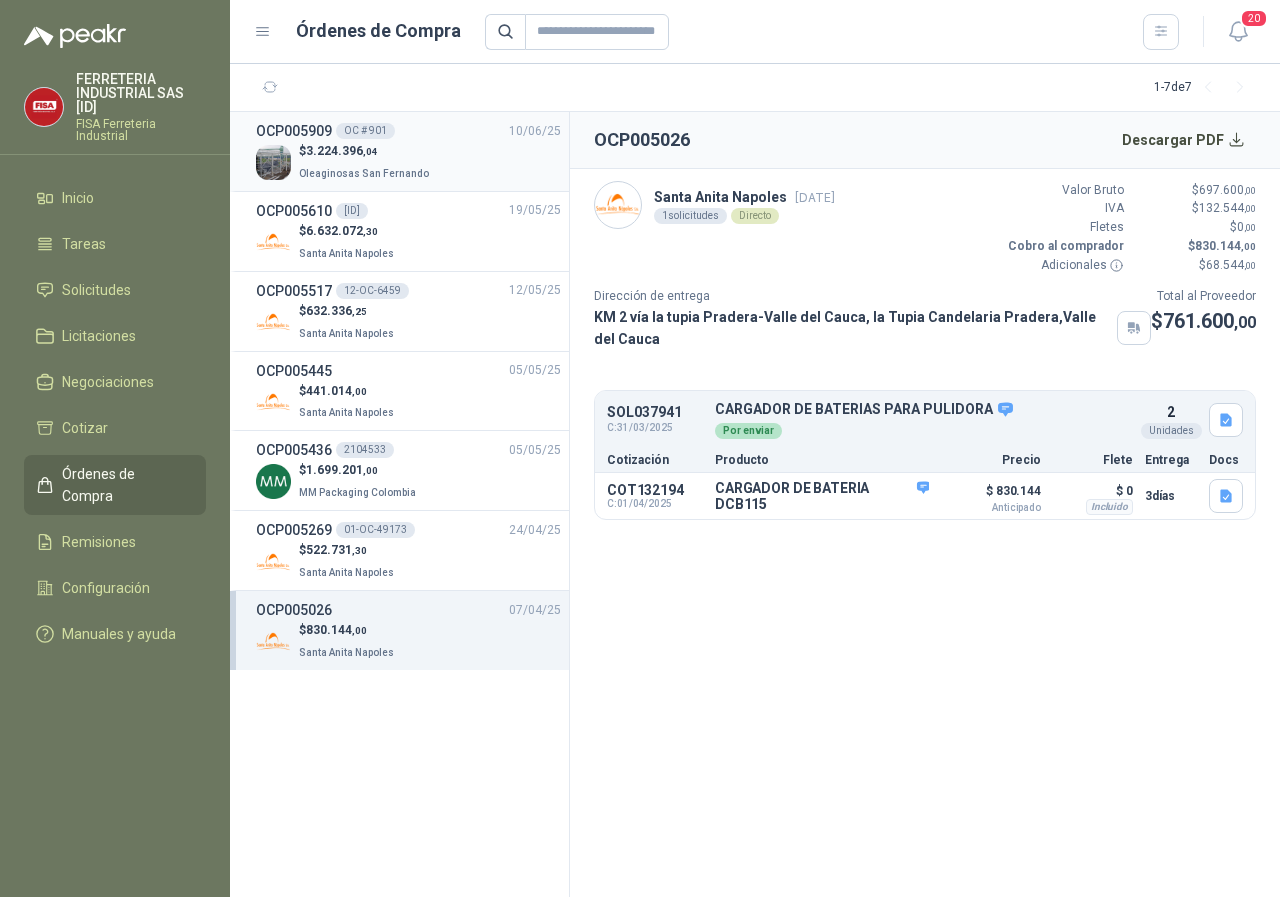 click on "Oleaginosas San Fernando" at bounding box center [364, 173] 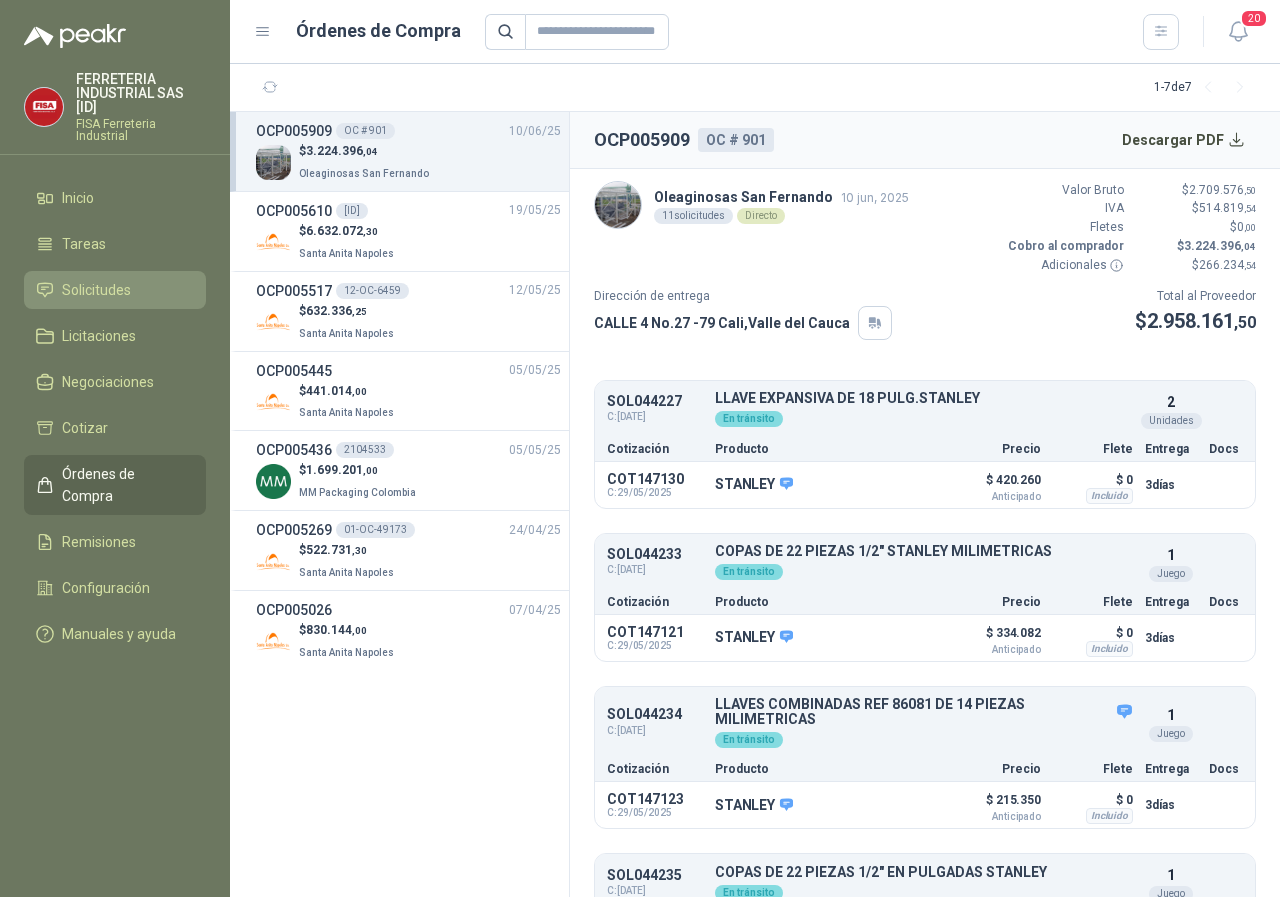 click on "Solicitudes" at bounding box center [96, 290] 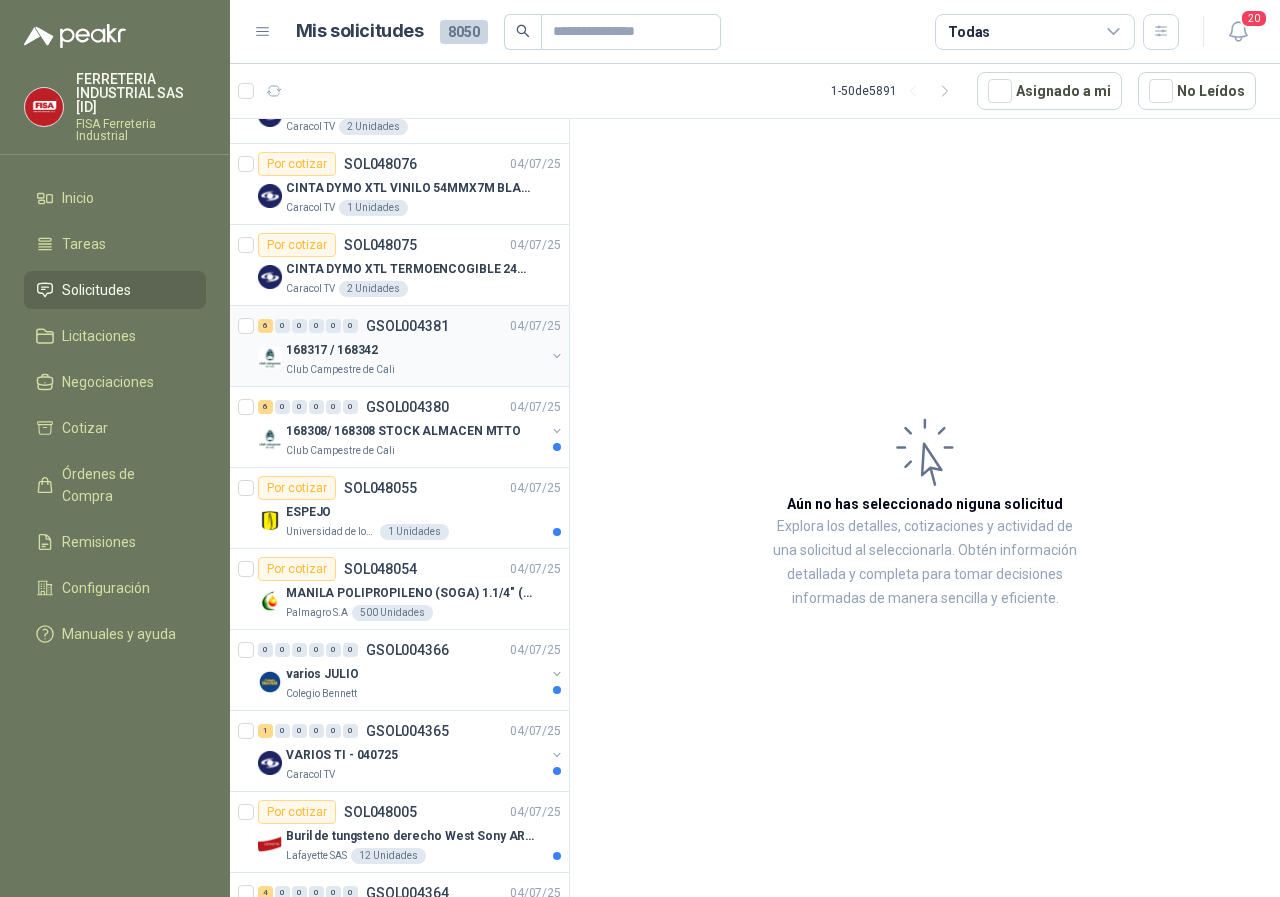 scroll, scrollTop: 900, scrollLeft: 0, axis: vertical 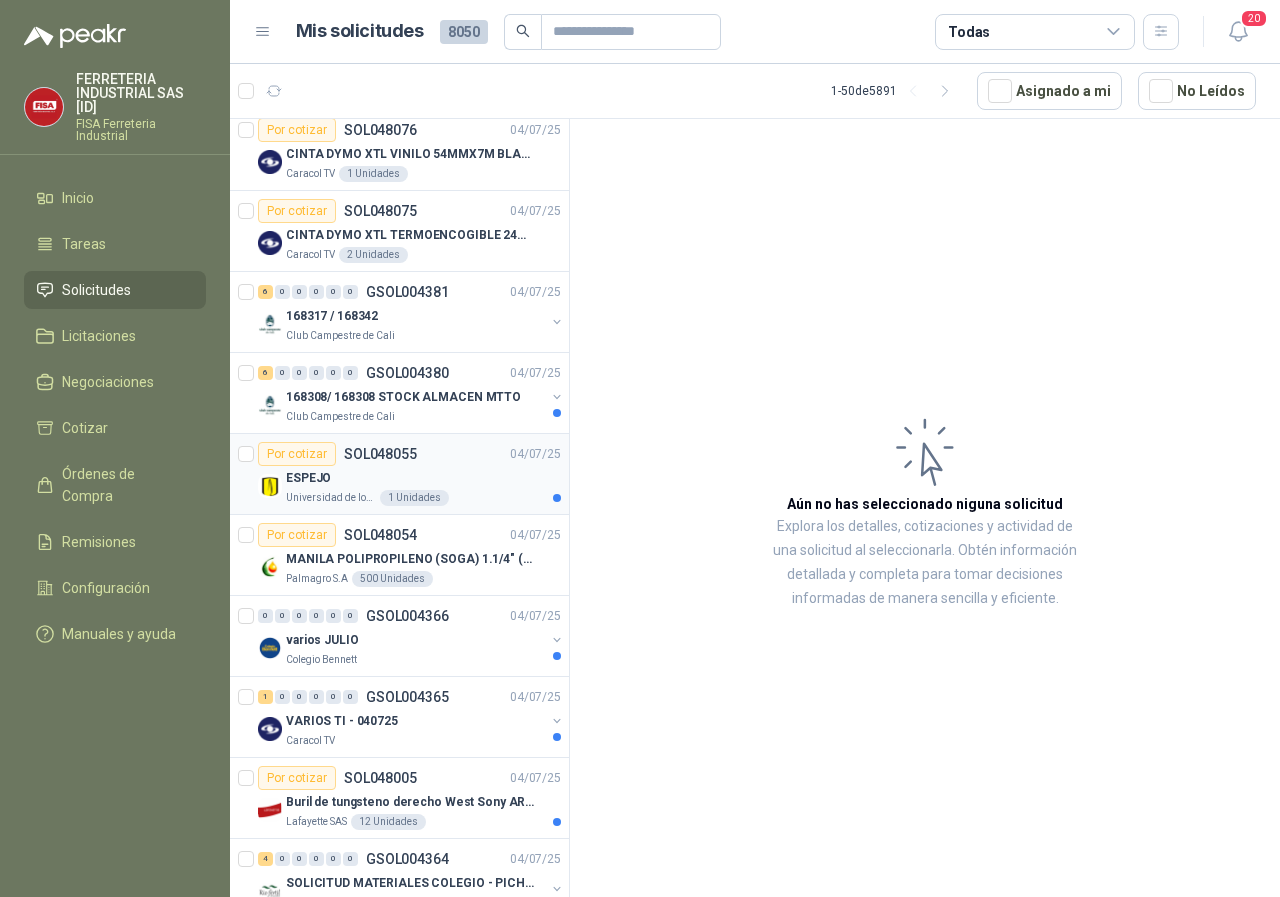 click on "ESPEJO" at bounding box center [308, 478] 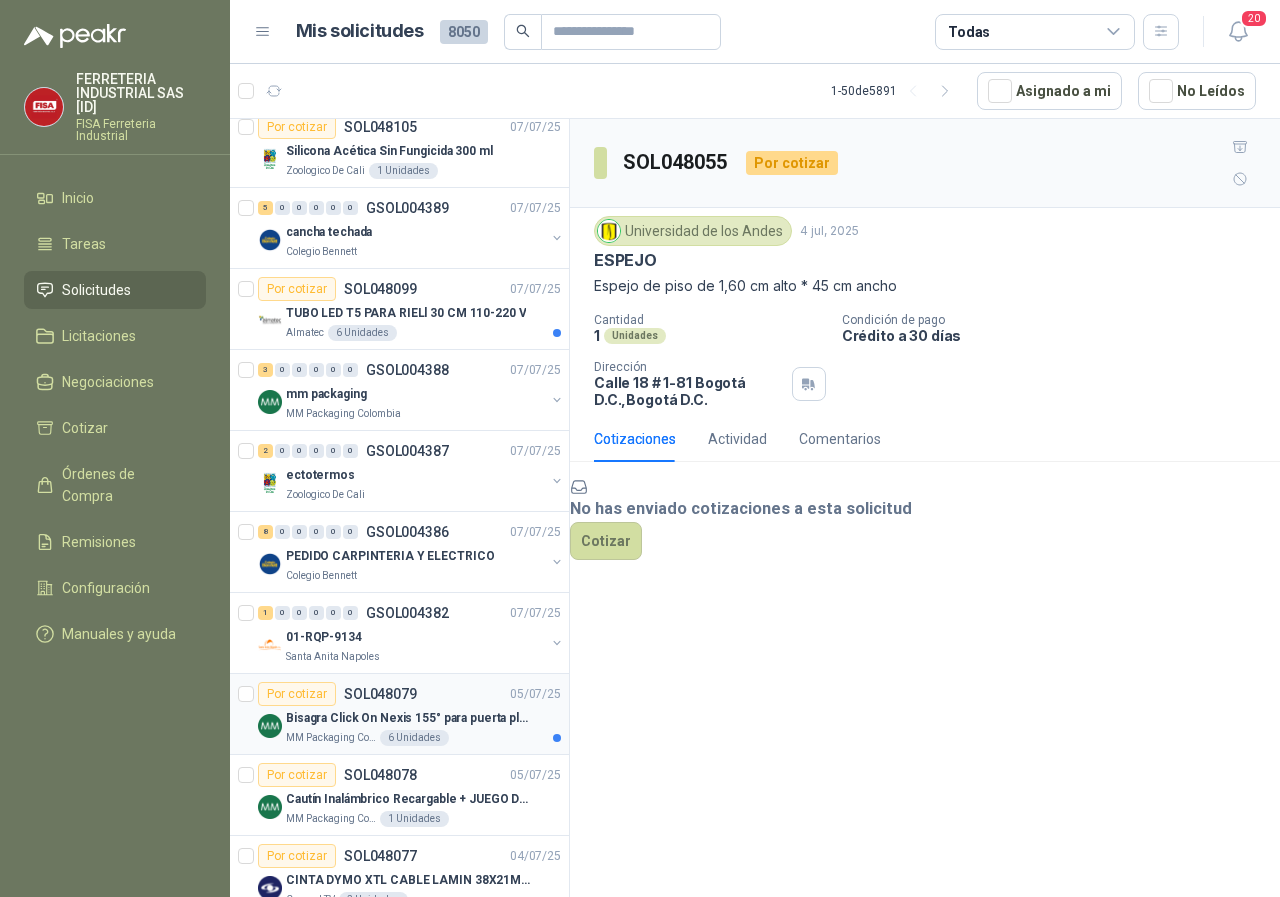 scroll, scrollTop: 0, scrollLeft: 0, axis: both 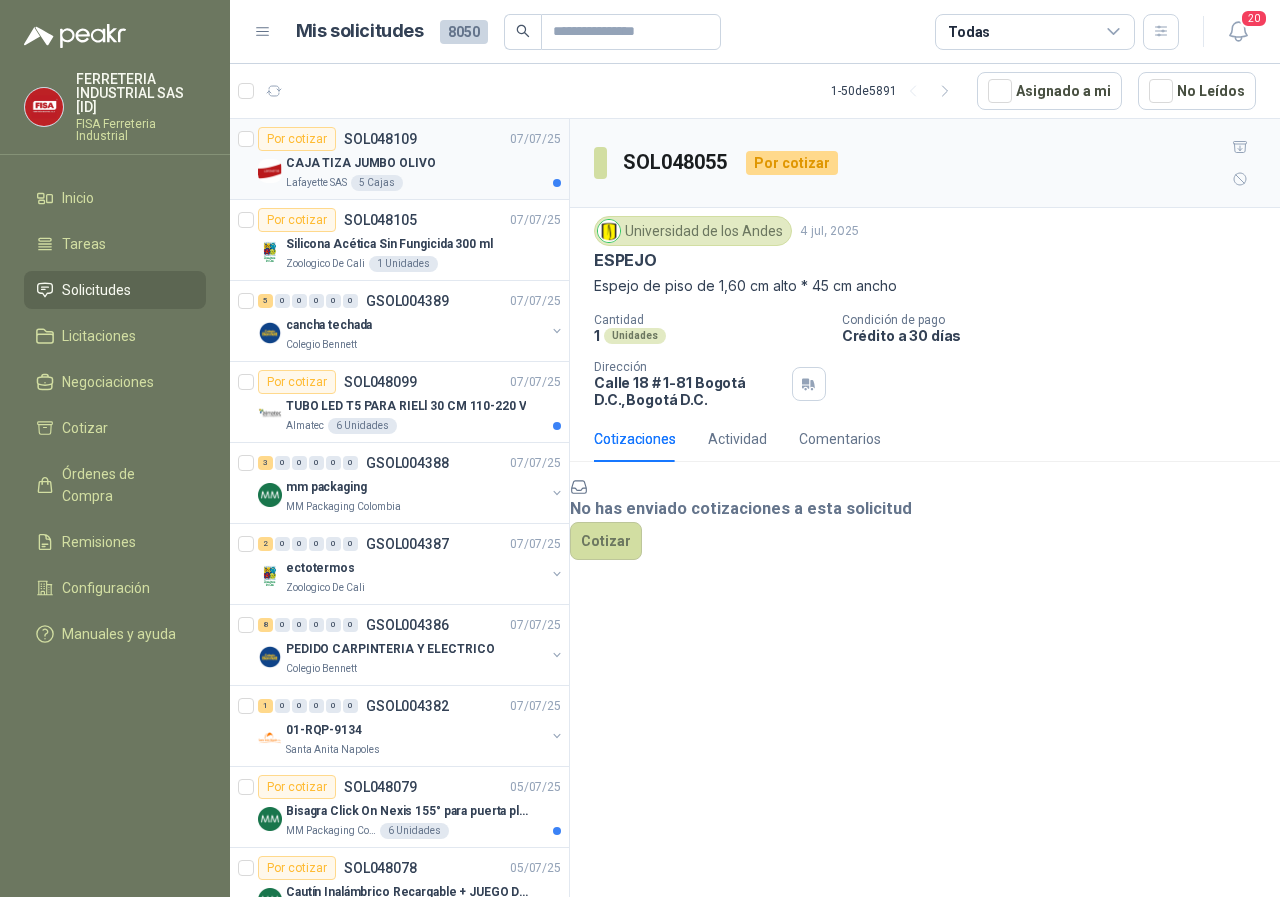 click on "CAJA TIZA JUMBO OLIVO" at bounding box center [360, 163] 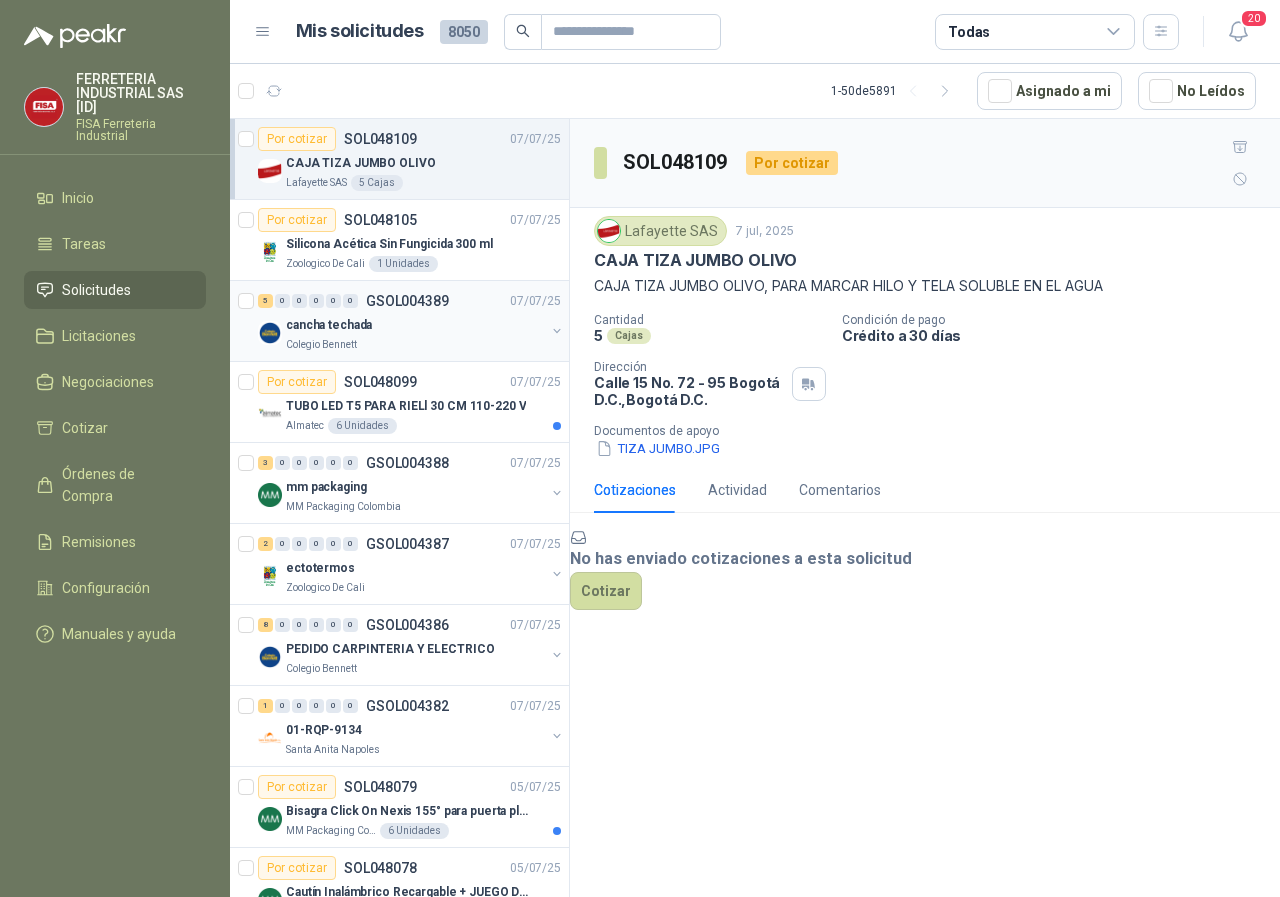 click on "cancha techada" at bounding box center [329, 325] 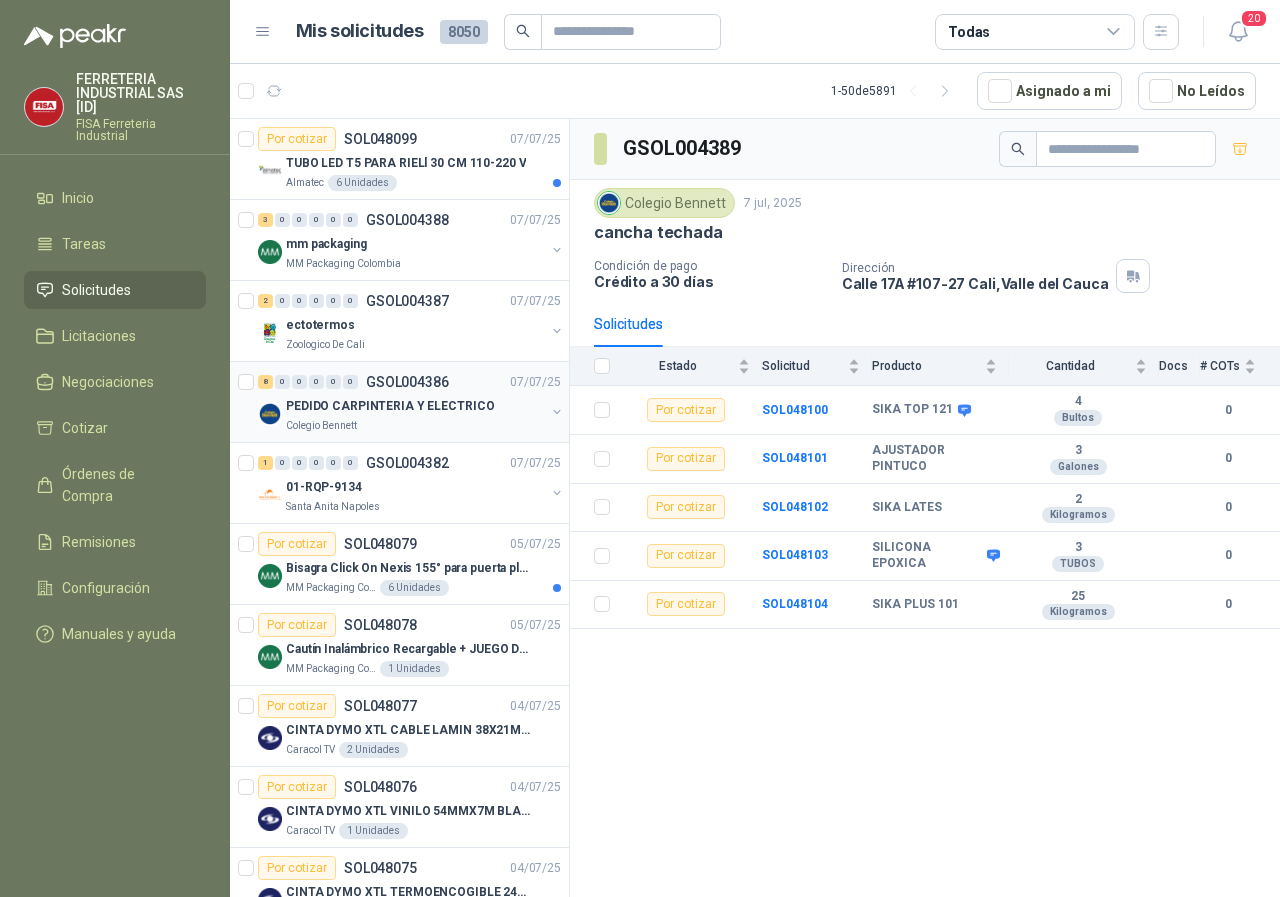 scroll, scrollTop: 0, scrollLeft: 0, axis: both 